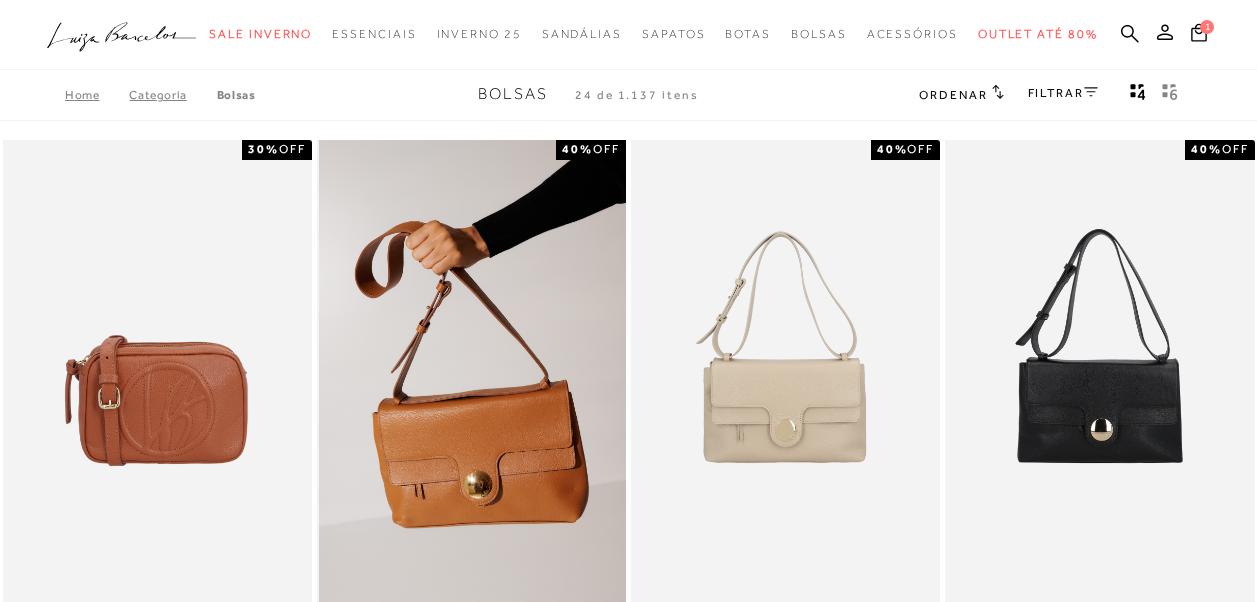 scroll, scrollTop: 0, scrollLeft: 0, axis: both 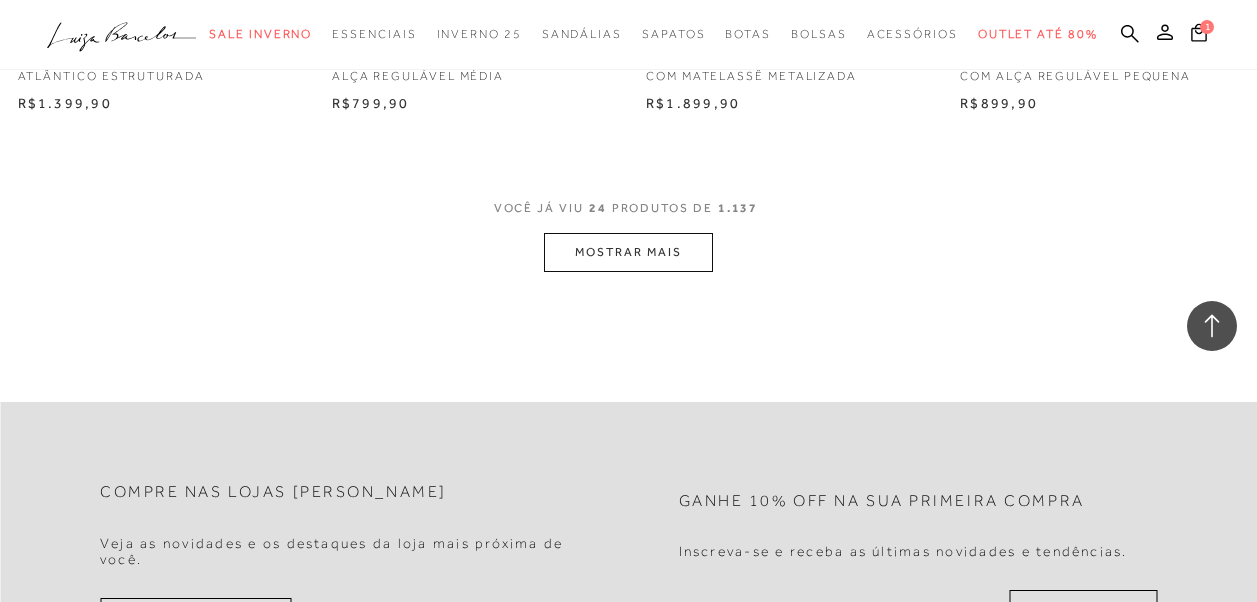 click on "MOSTRAR MAIS" at bounding box center (628, 252) 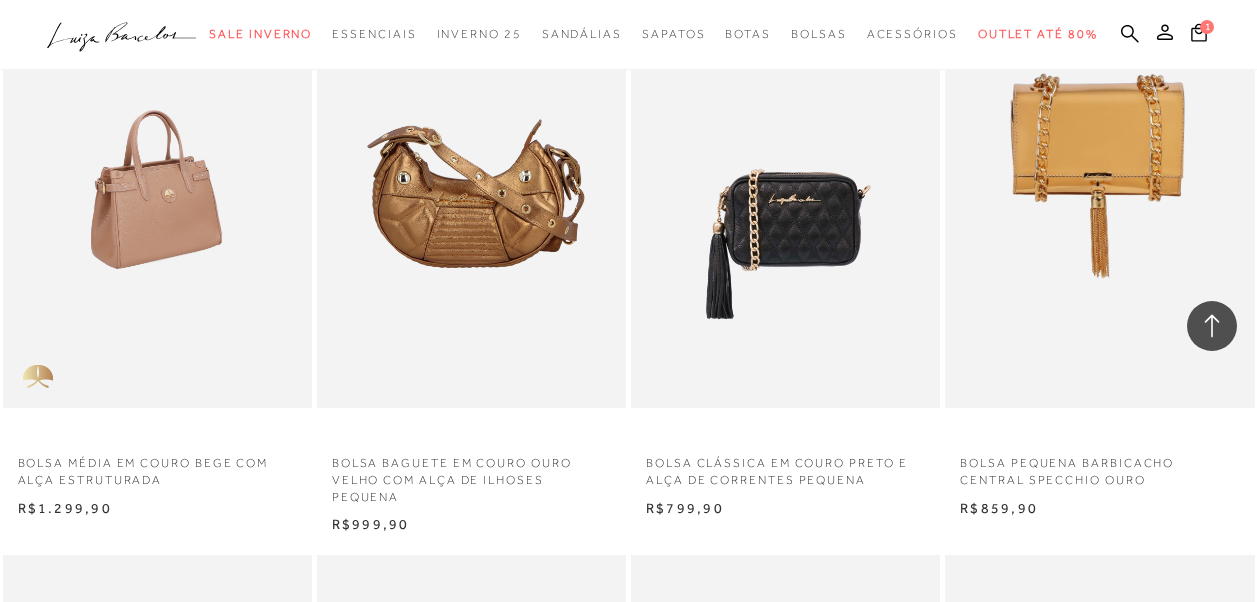 scroll, scrollTop: 3900, scrollLeft: 0, axis: vertical 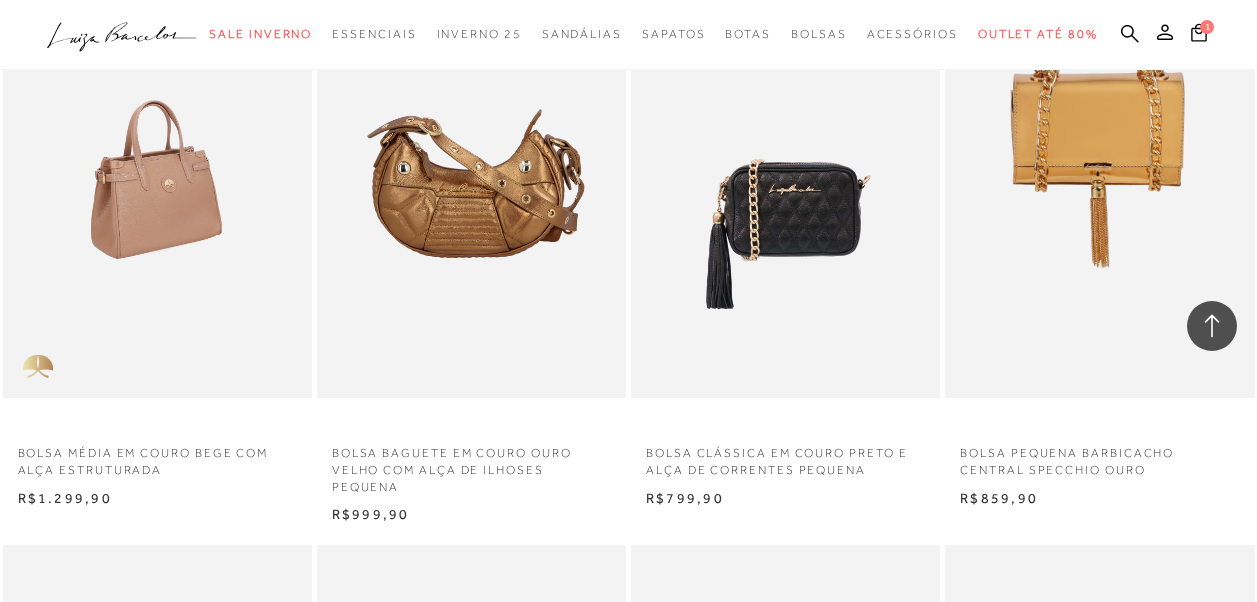 click at bounding box center (158, 166) 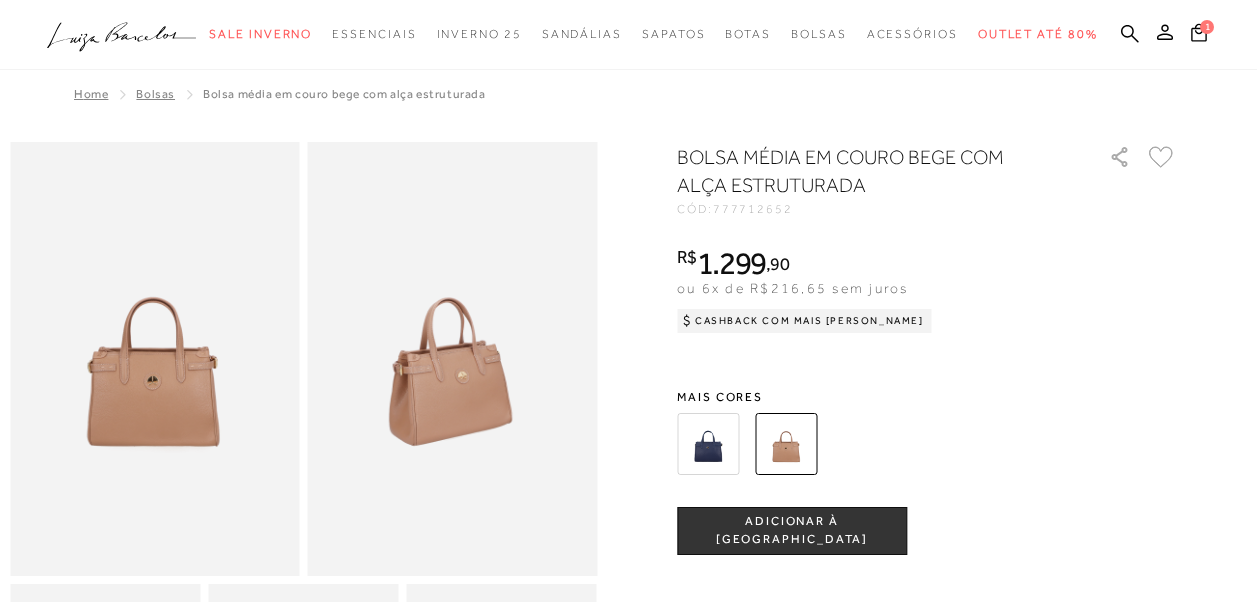 scroll, scrollTop: 0, scrollLeft: 0, axis: both 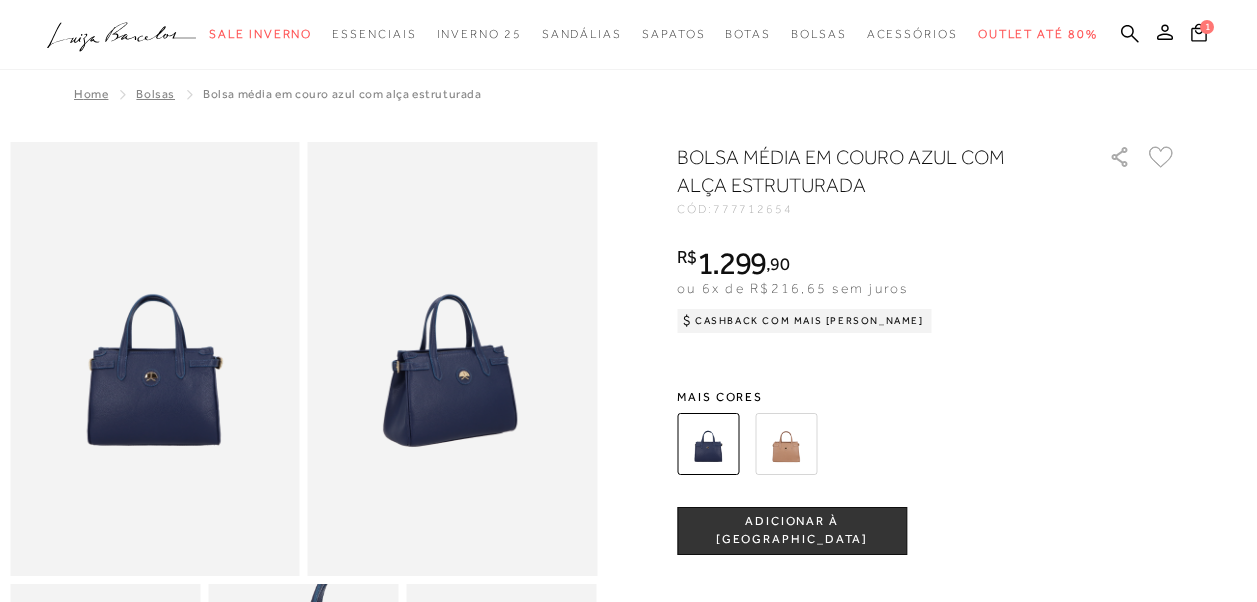 click at bounding box center (453, 359) 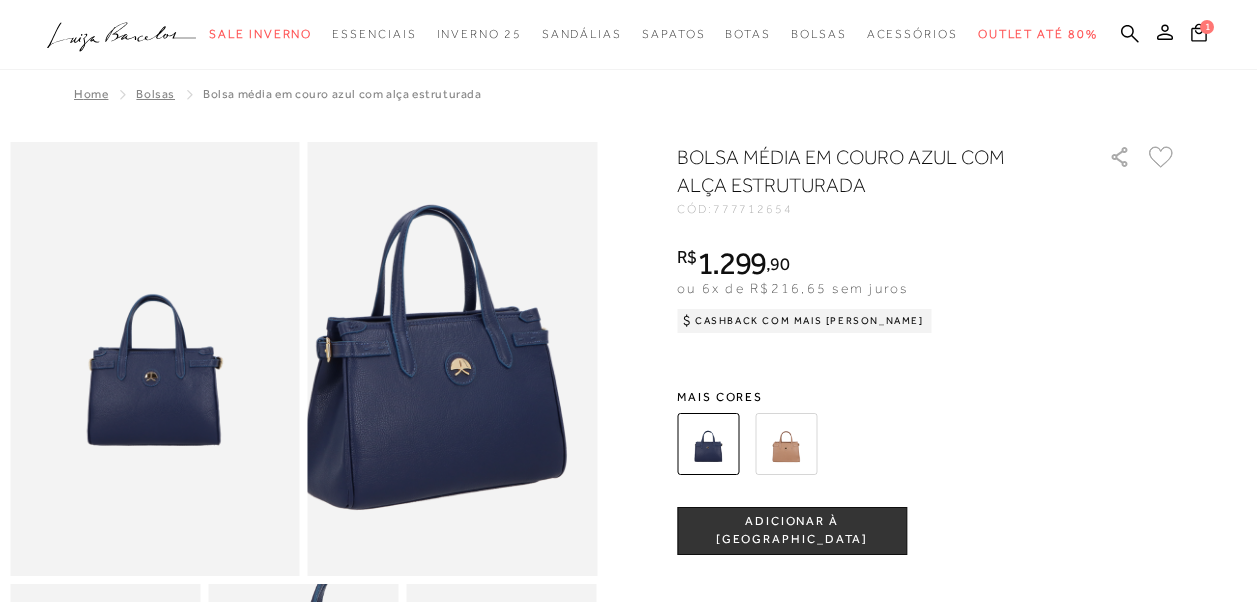 scroll, scrollTop: 0, scrollLeft: 0, axis: both 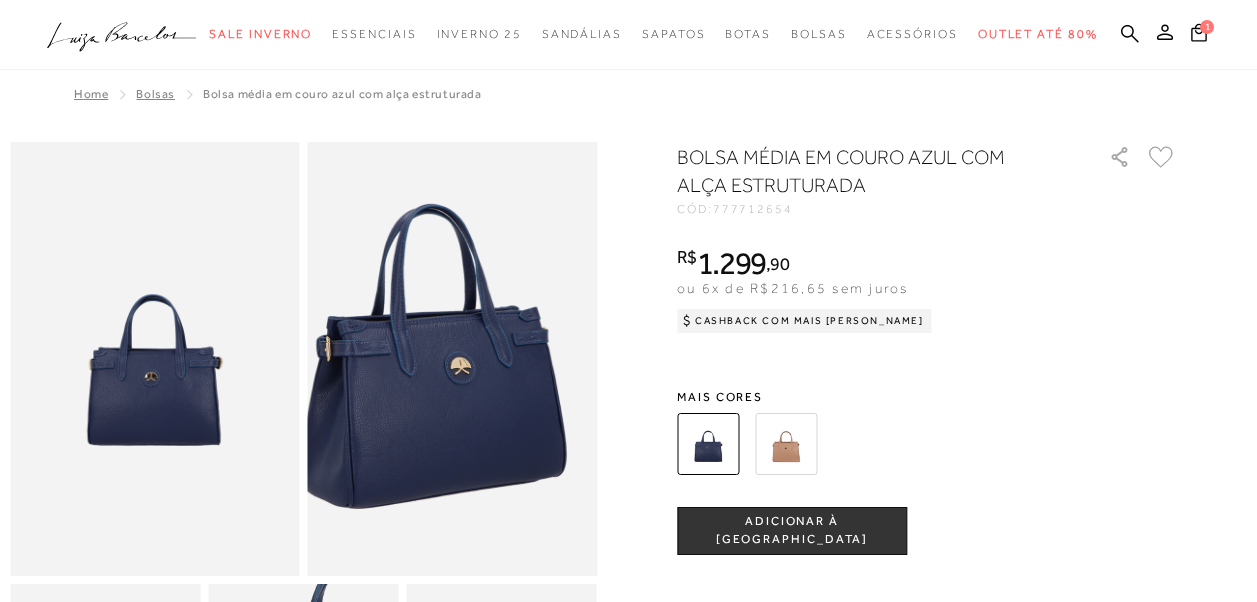 click at bounding box center (436, 333) 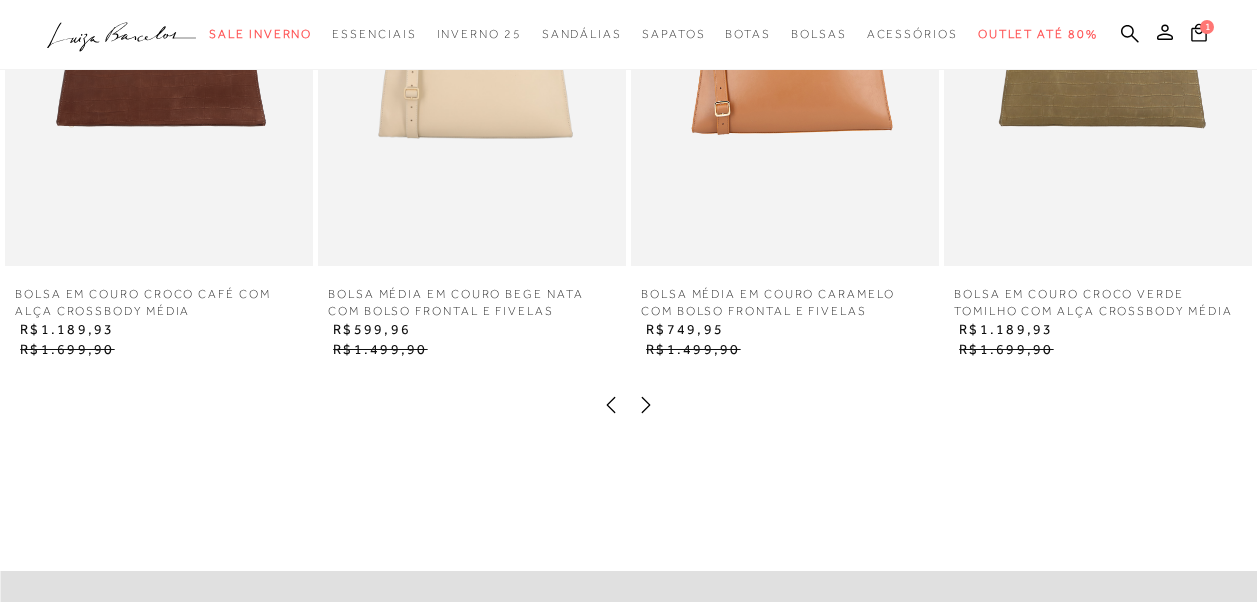 scroll, scrollTop: 1800, scrollLeft: 0, axis: vertical 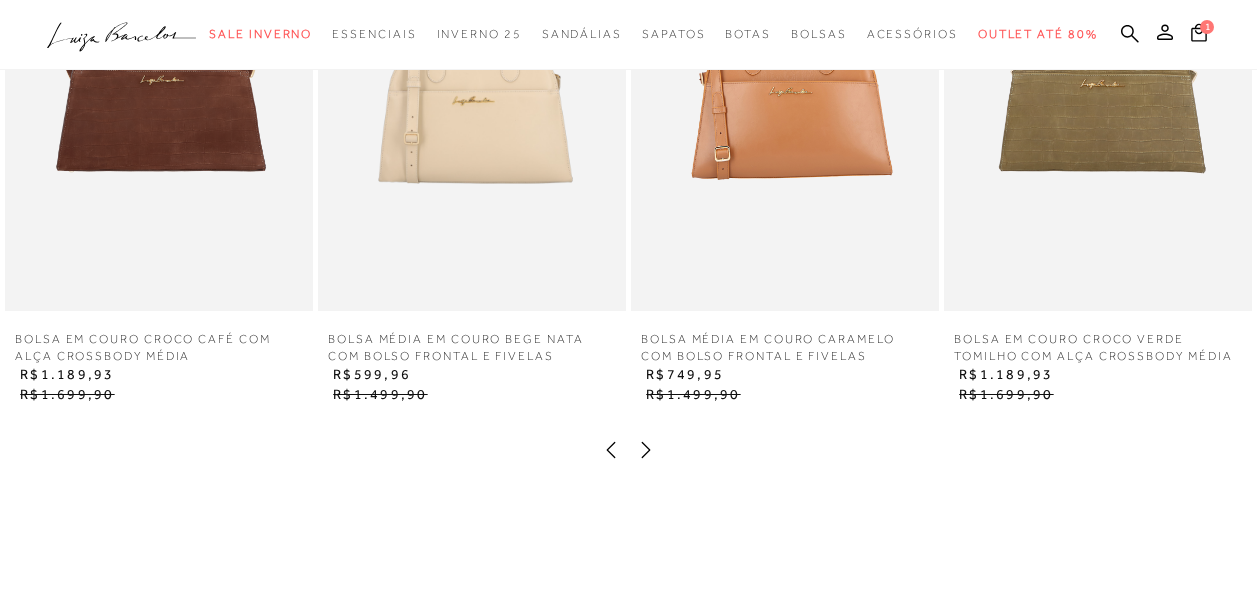 click 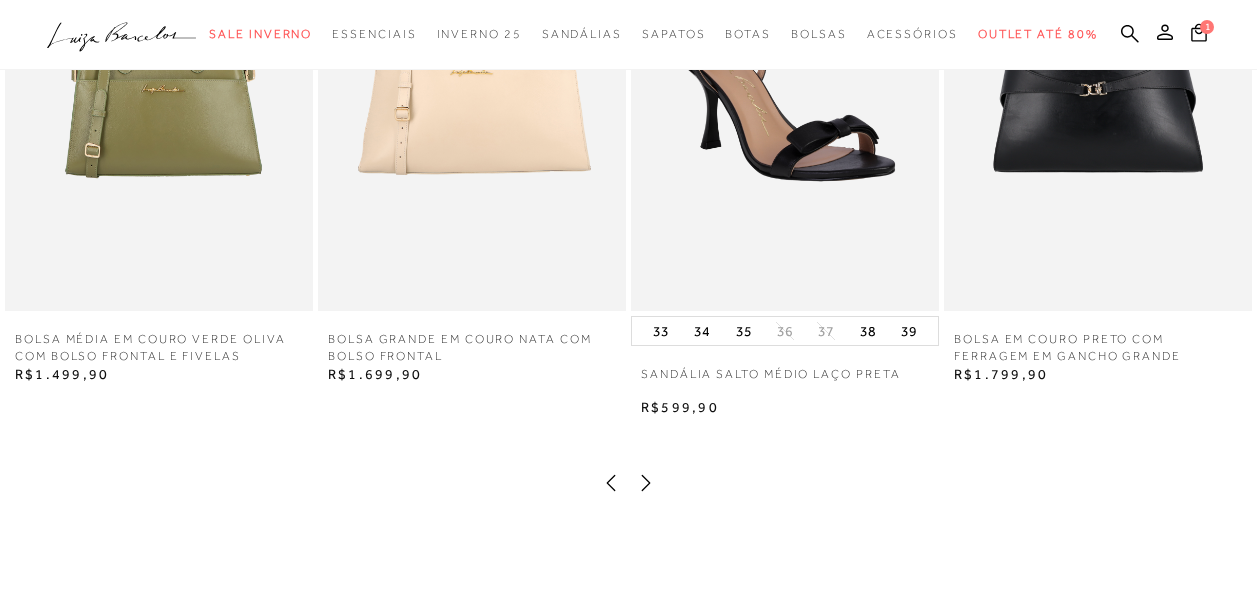 click on "BOLSA MÉDIA EM COURO VERDE OLIVA COM BOLSO FRONTAL E FIVELAS
BOLSA MÉDIA EM COURO VERDE OLIVA COM BOLSO FRONTAL E FIVELAS
R$1.499,90
BOLSA GRANDE EM COURO NATA COM BOLSO FRONTAL
BOLSA GRANDE EM COURO NATA COM BOLSO FRONTAL" at bounding box center (628, 148) 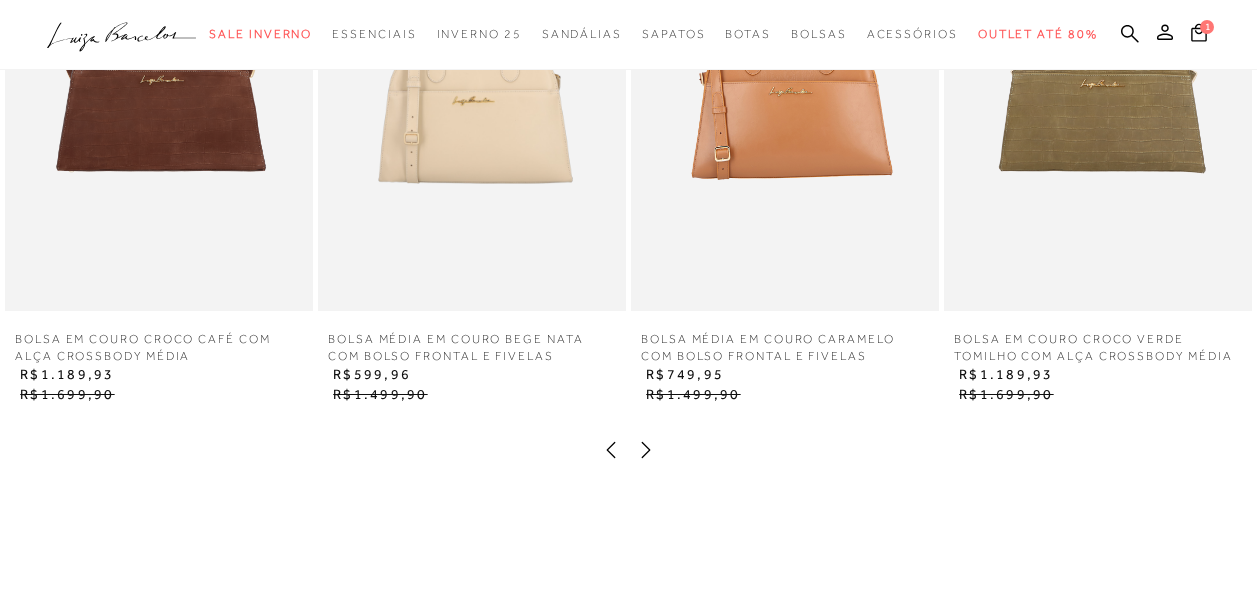 click at bounding box center [472, 80] 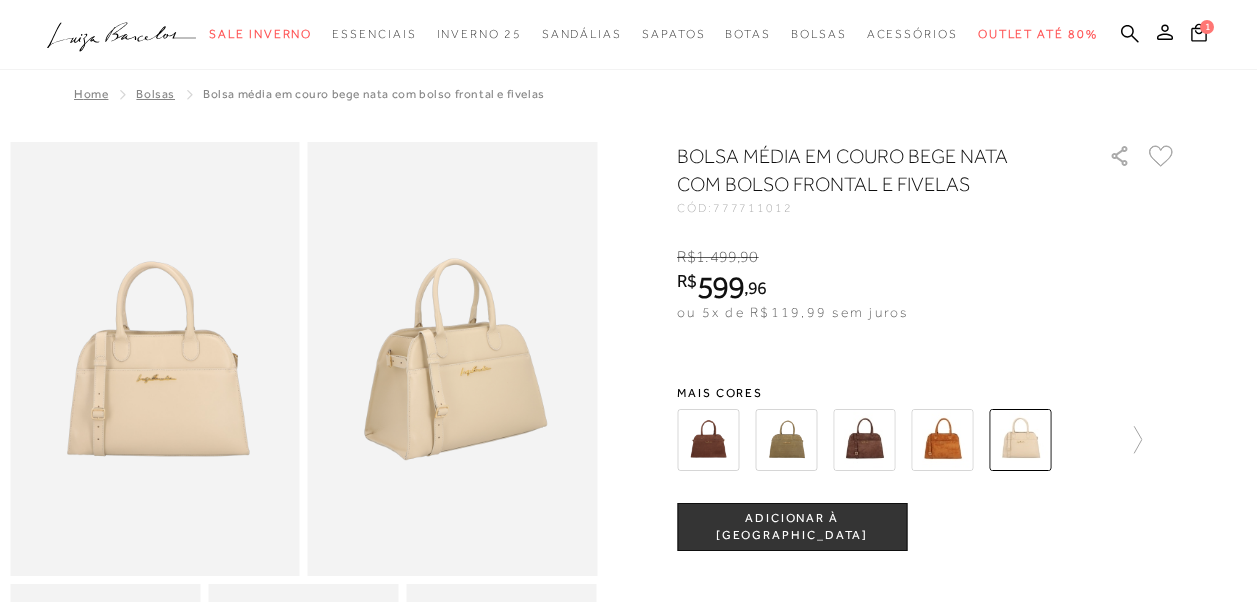 scroll, scrollTop: 0, scrollLeft: 0, axis: both 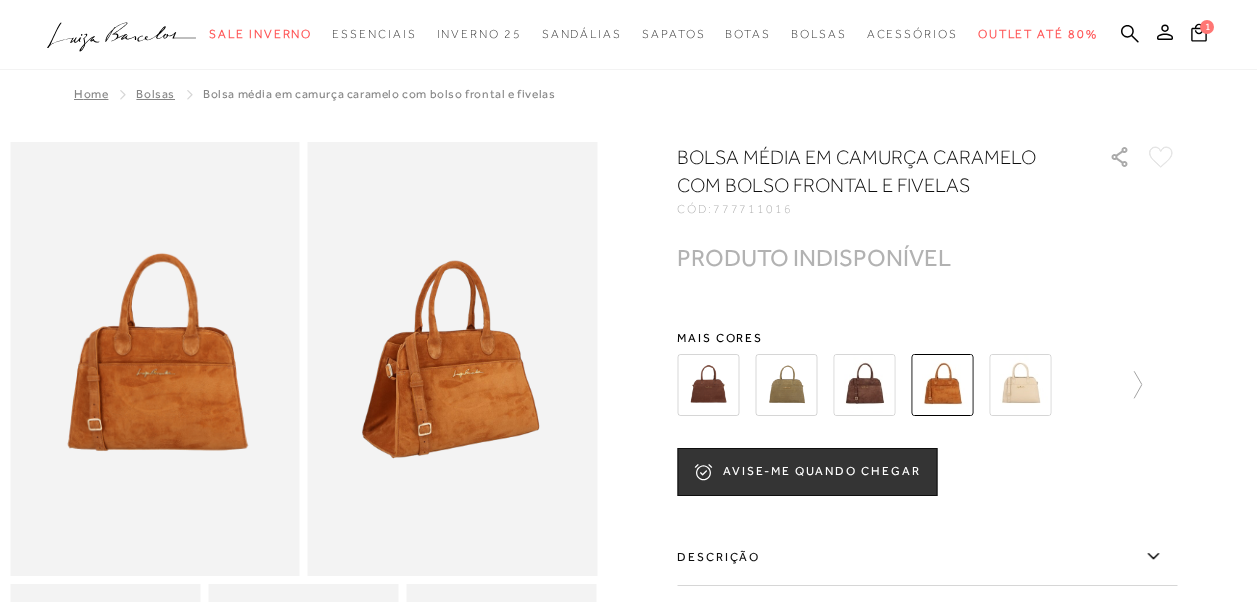 click at bounding box center (864, 385) 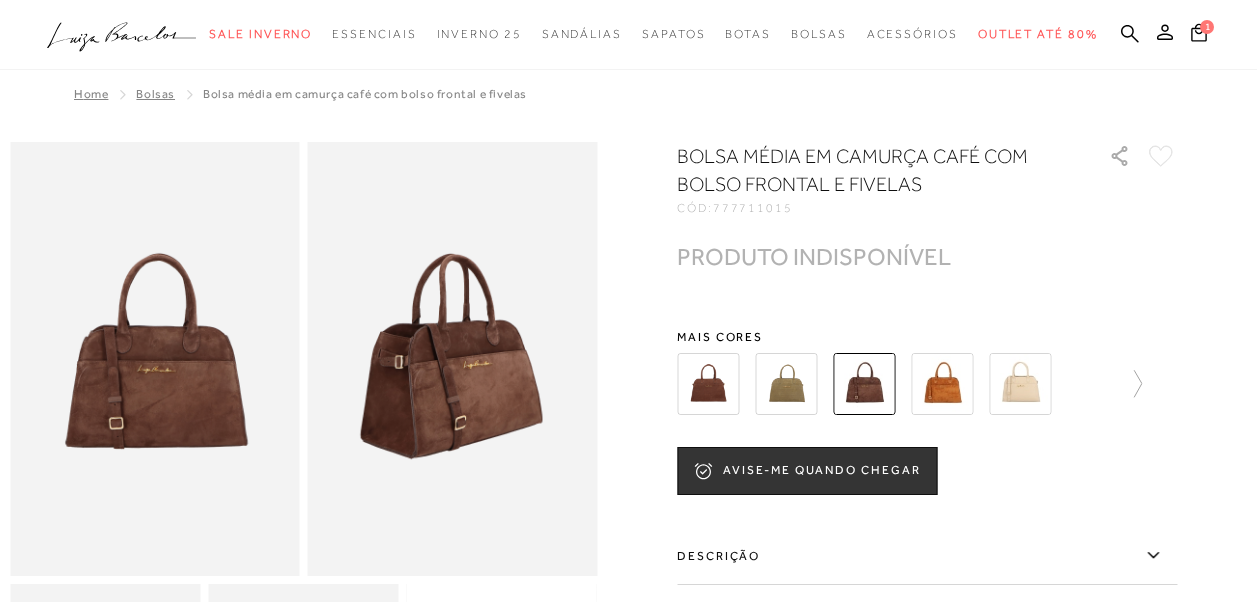 scroll, scrollTop: 0, scrollLeft: 0, axis: both 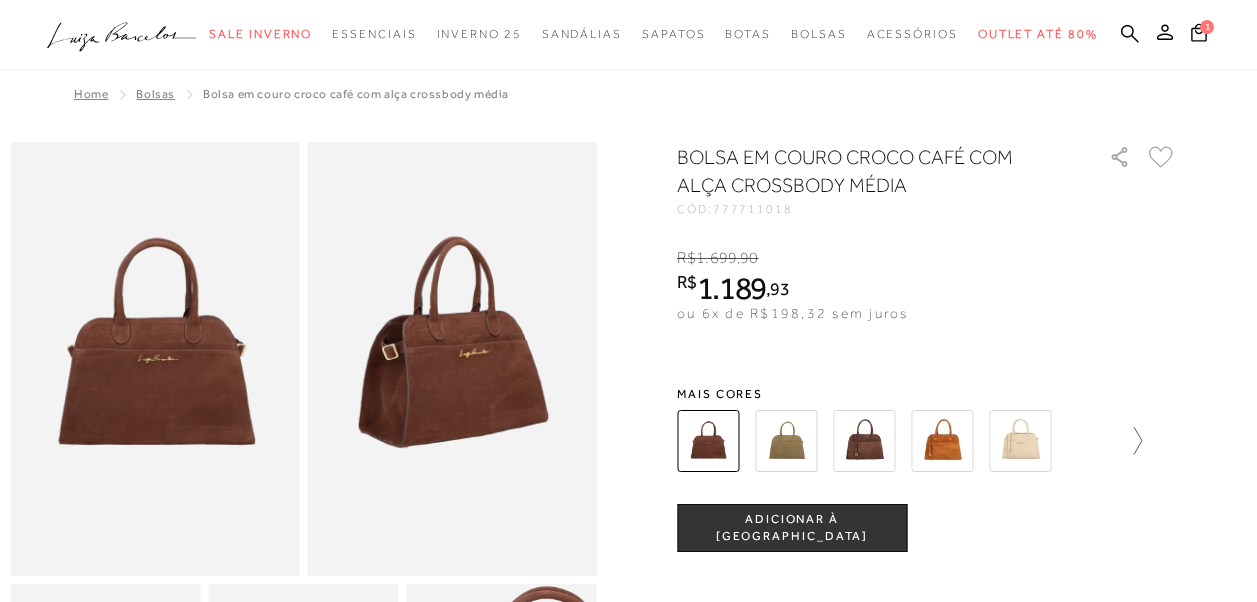 click 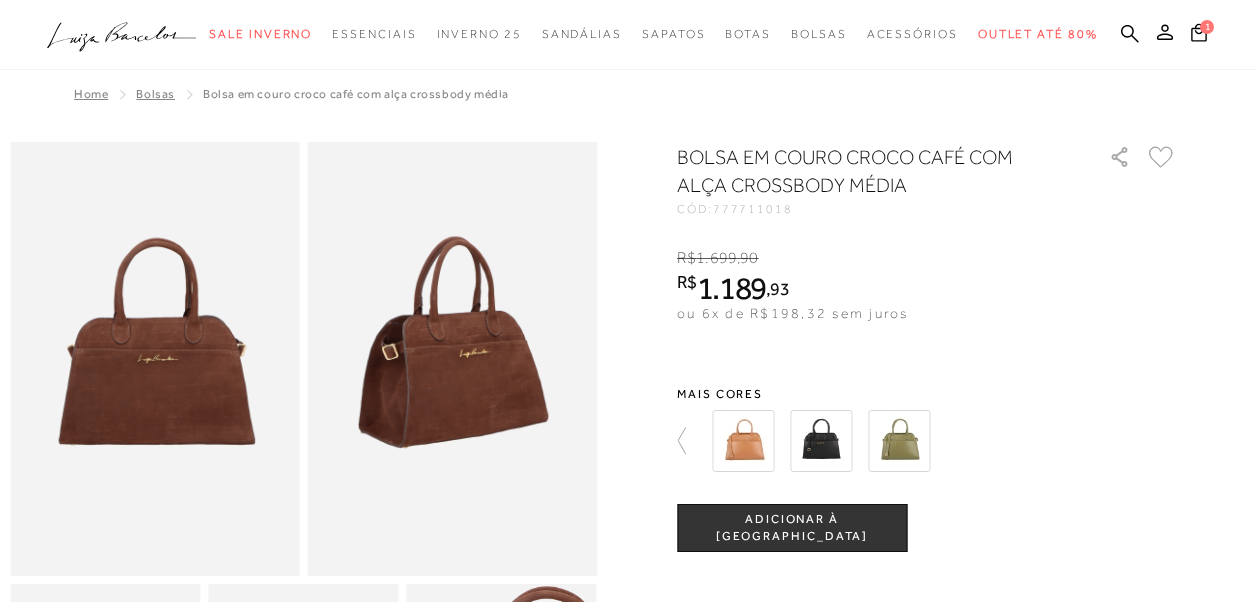 click at bounding box center [821, 441] 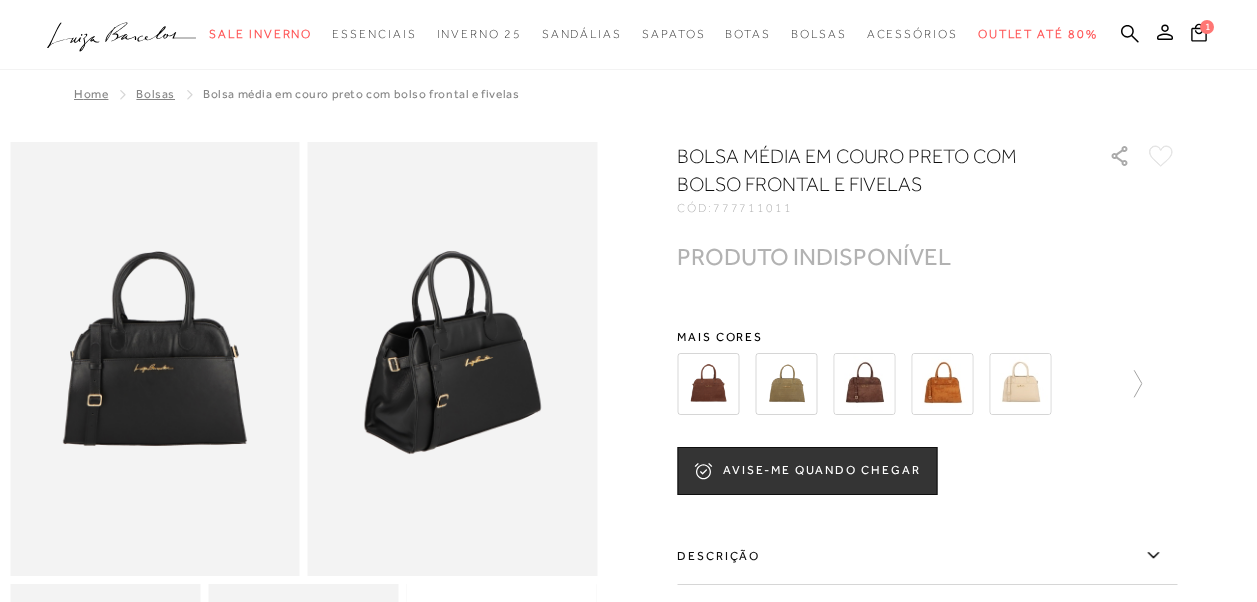 scroll, scrollTop: 0, scrollLeft: 0, axis: both 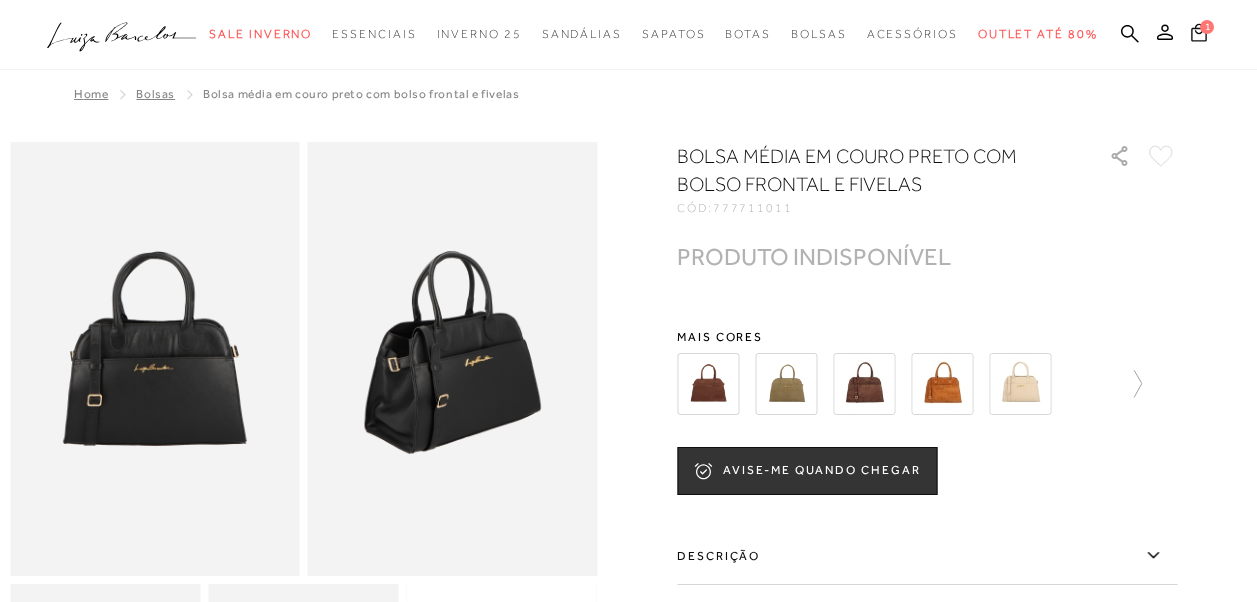 click 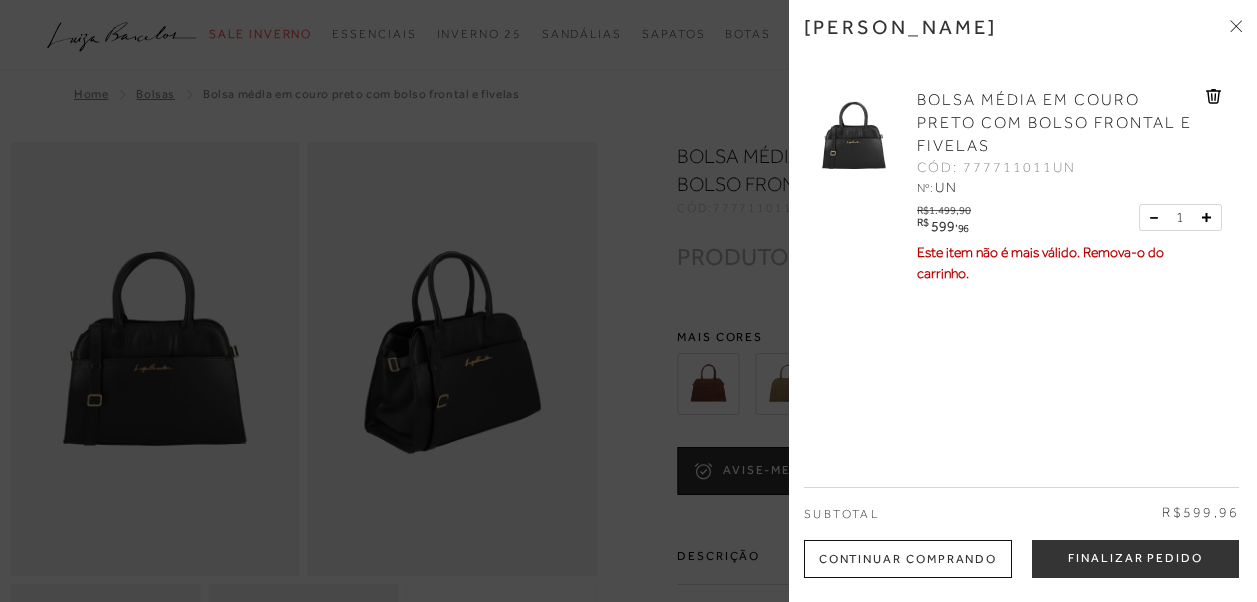 click 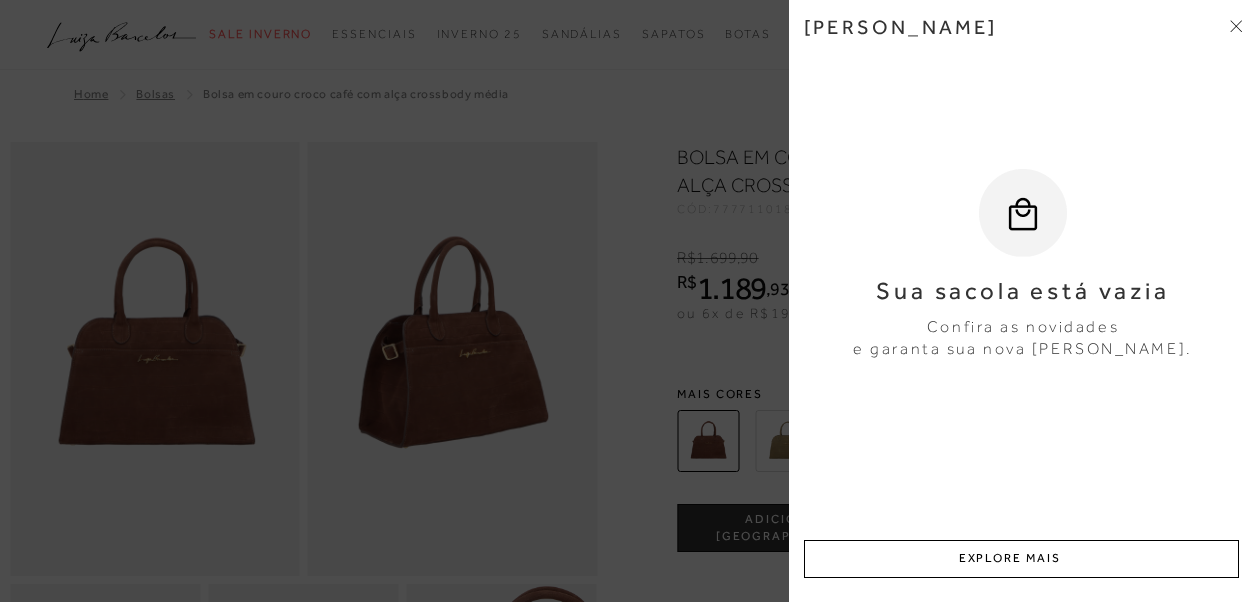 scroll, scrollTop: 0, scrollLeft: 0, axis: both 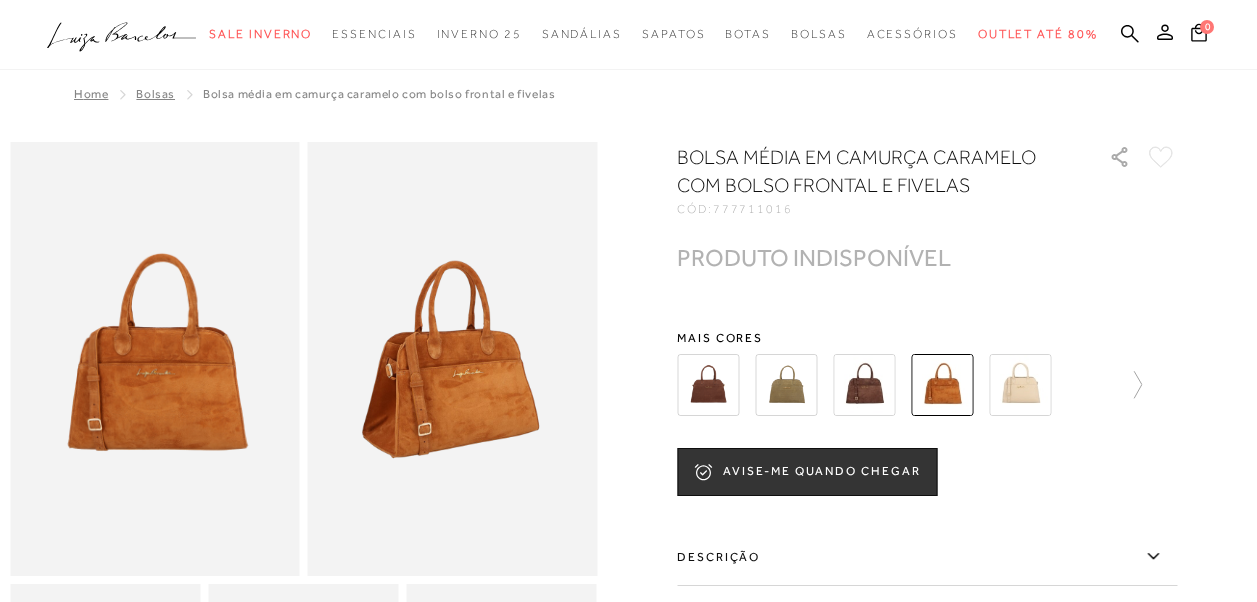 click at bounding box center (708, 385) 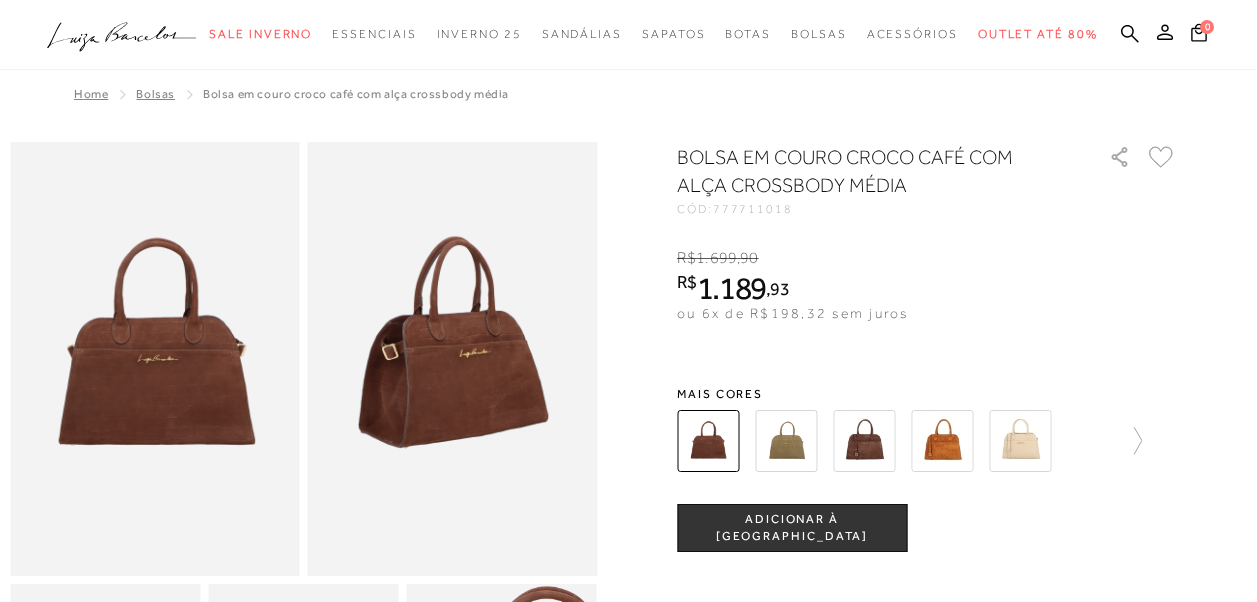 scroll, scrollTop: 0, scrollLeft: 0, axis: both 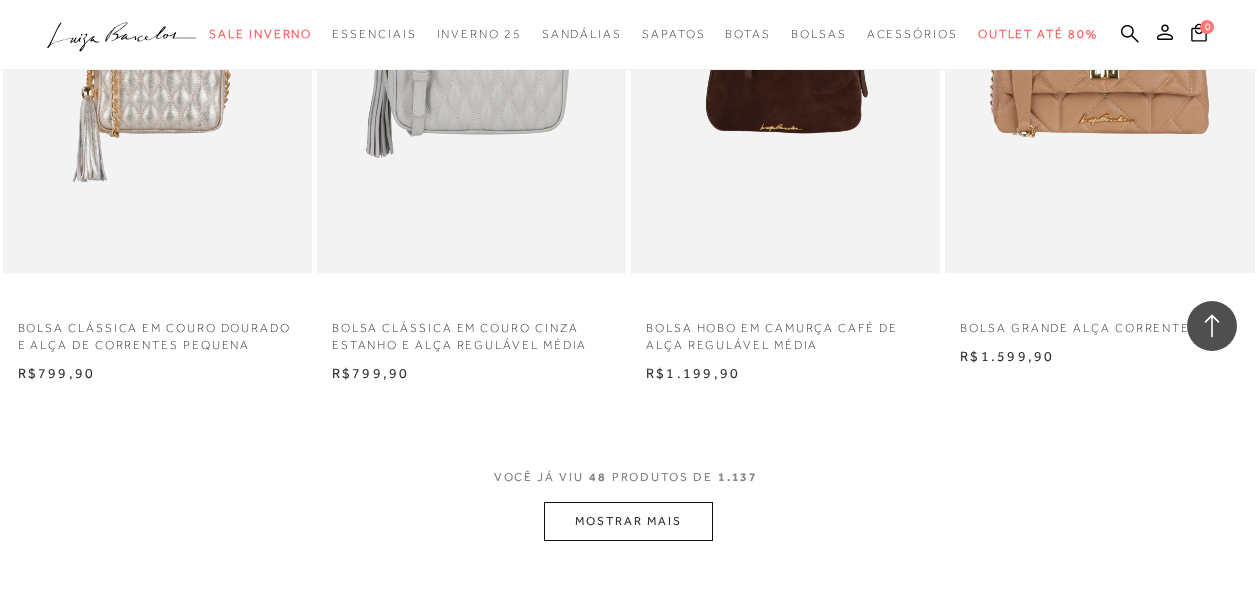 click on "MOSTRAR MAIS" at bounding box center [628, 521] 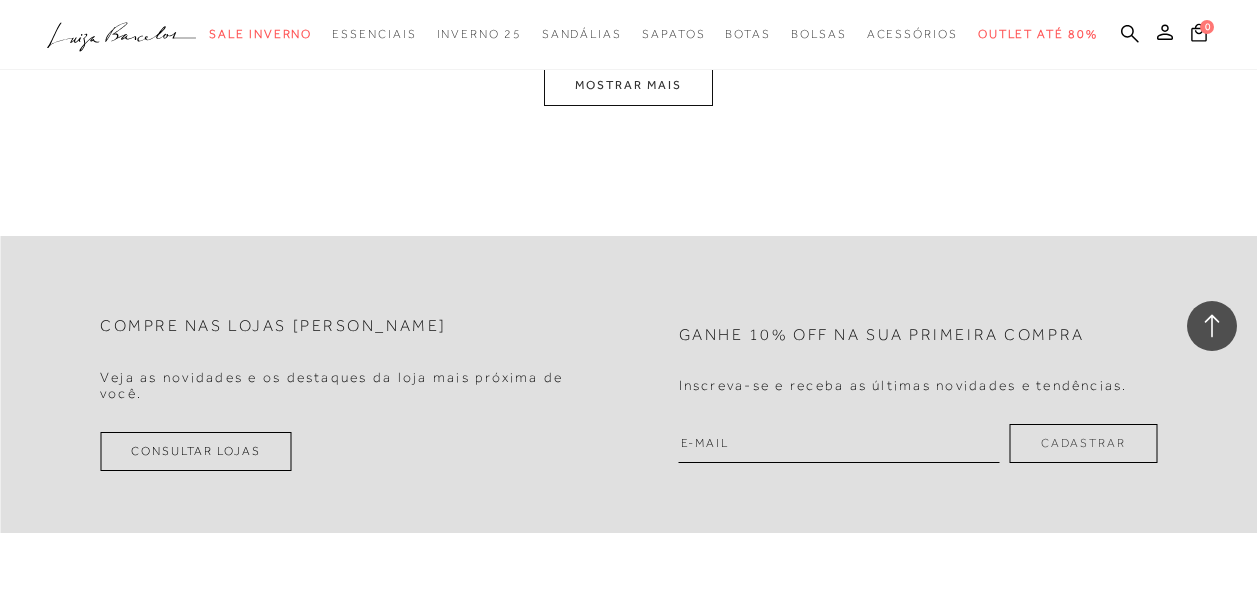 scroll, scrollTop: 11200, scrollLeft: 0, axis: vertical 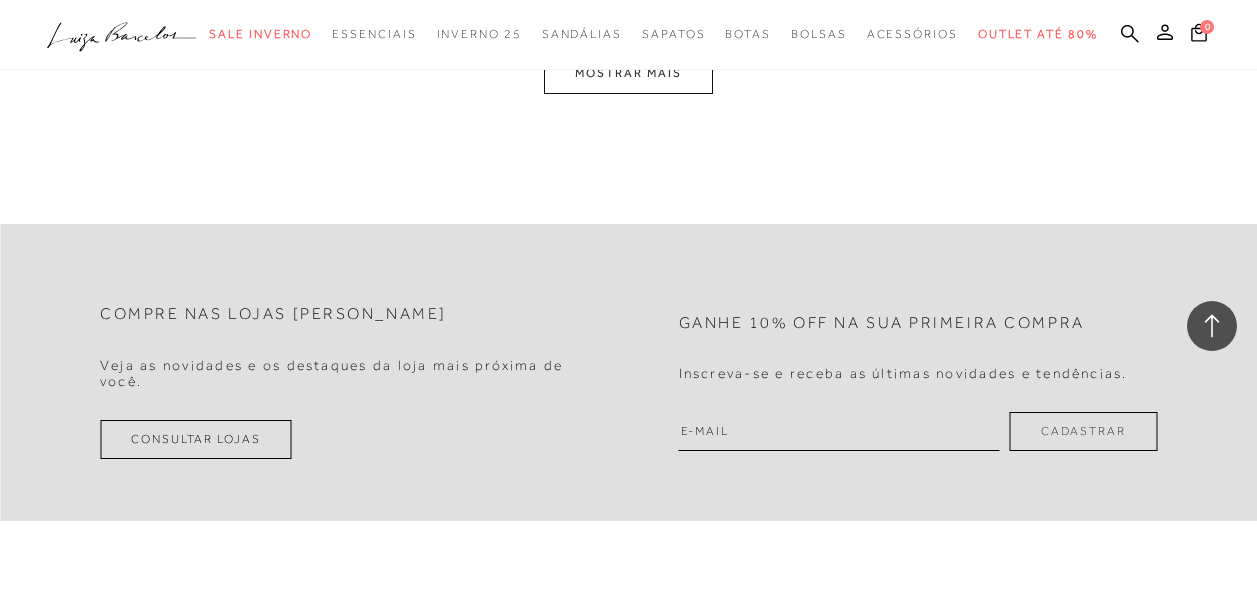 click on "MOSTRAR MAIS" at bounding box center [628, 73] 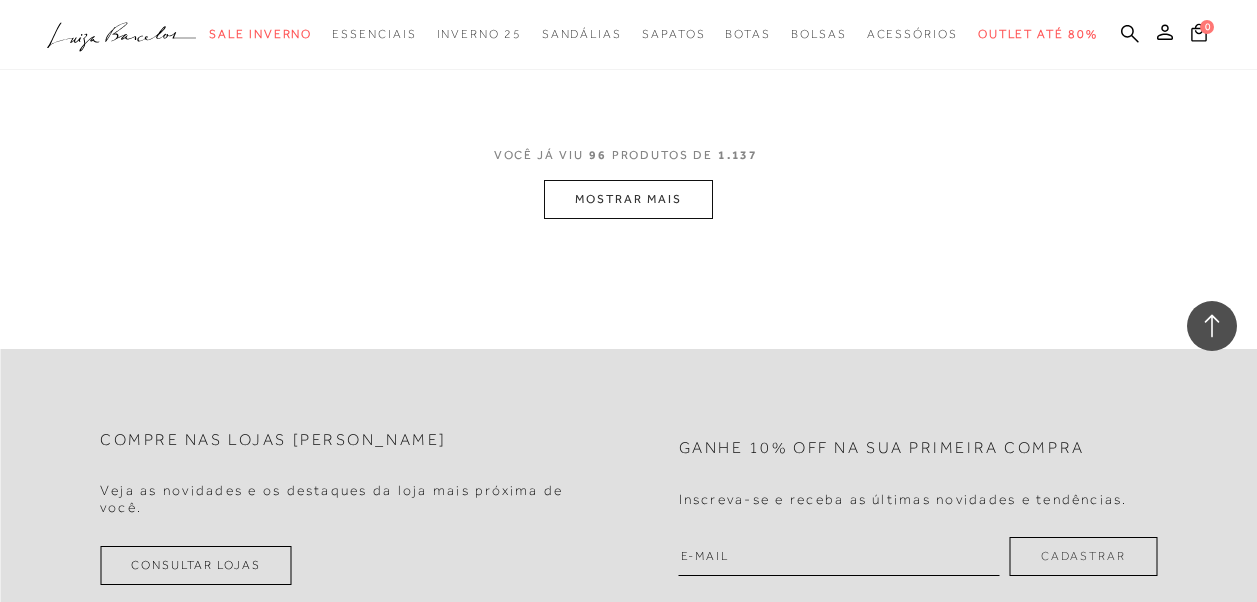 scroll, scrollTop: 14633, scrollLeft: 0, axis: vertical 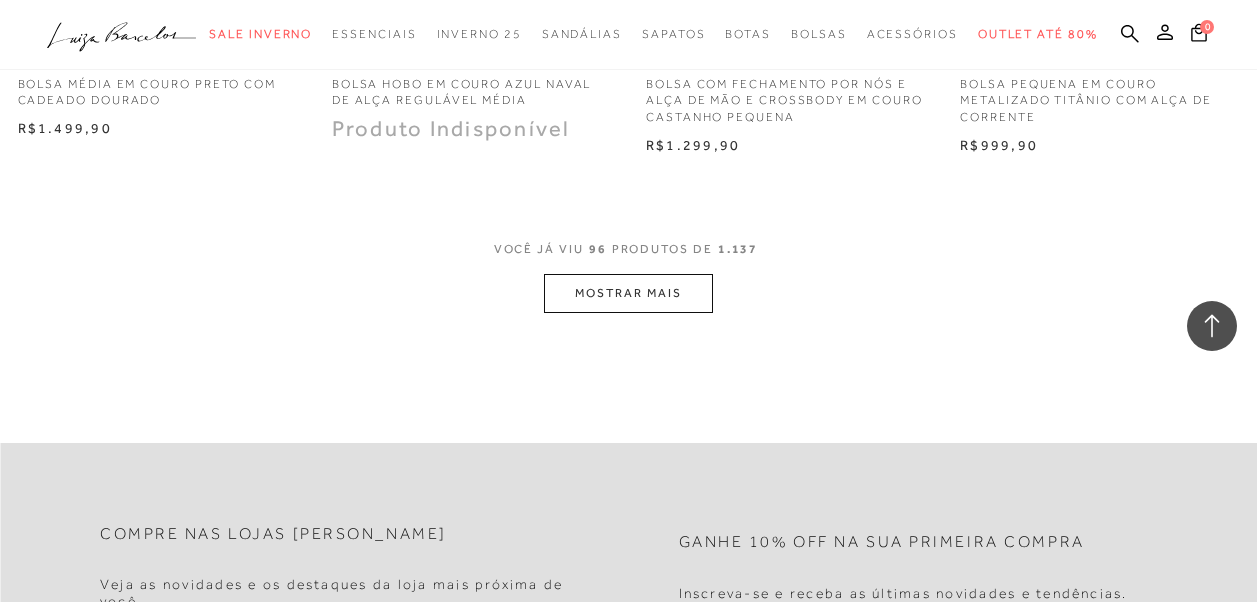 click on "MOSTRAR MAIS" at bounding box center (628, 293) 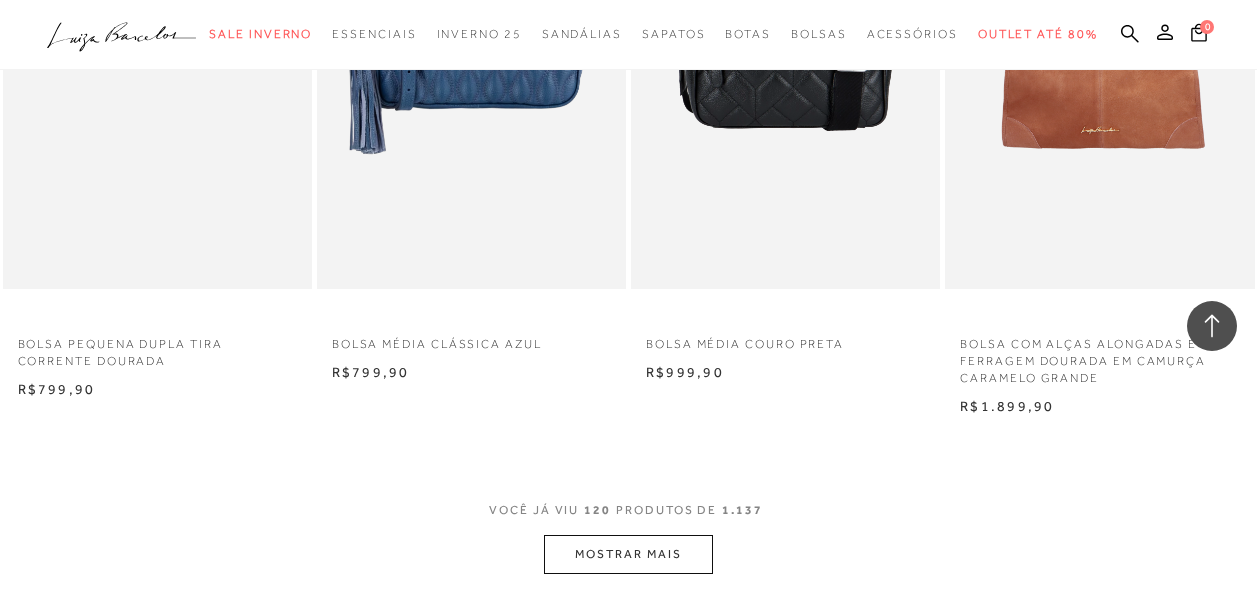 scroll, scrollTop: 18133, scrollLeft: 0, axis: vertical 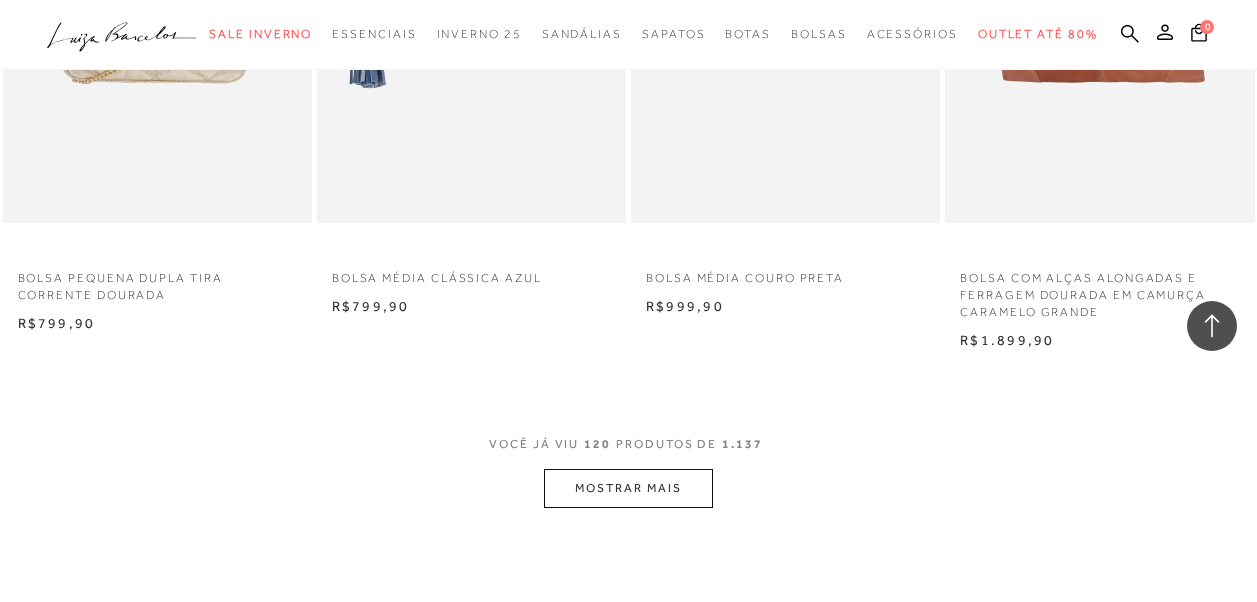 click on "MOSTRAR MAIS" at bounding box center (628, 488) 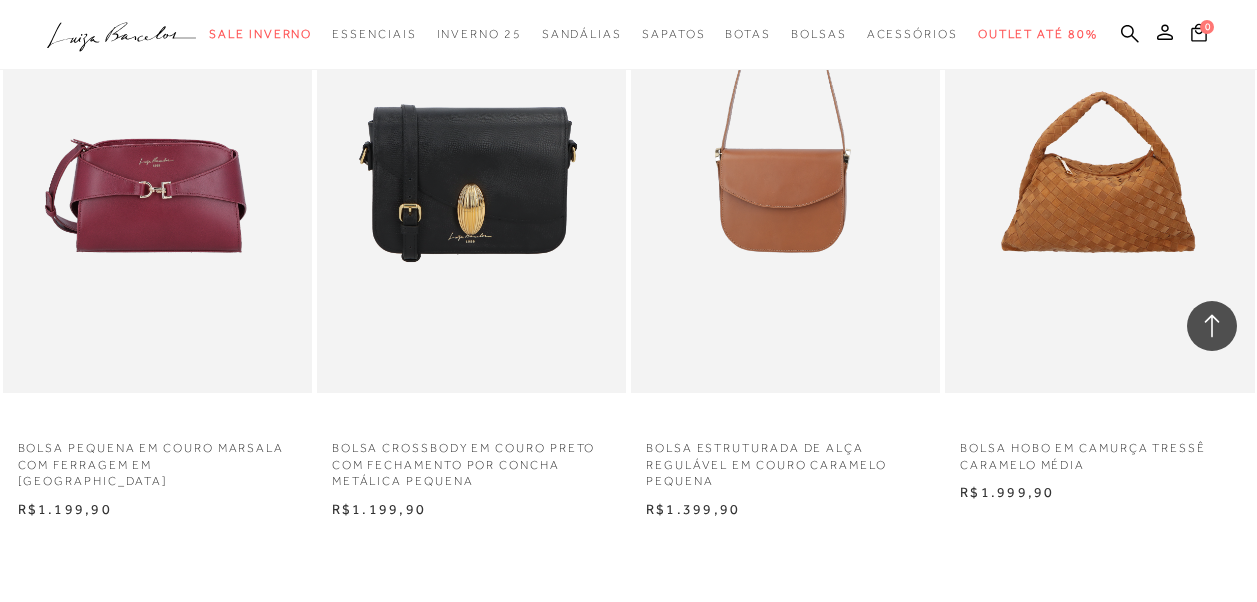 scroll, scrollTop: 22032, scrollLeft: 0, axis: vertical 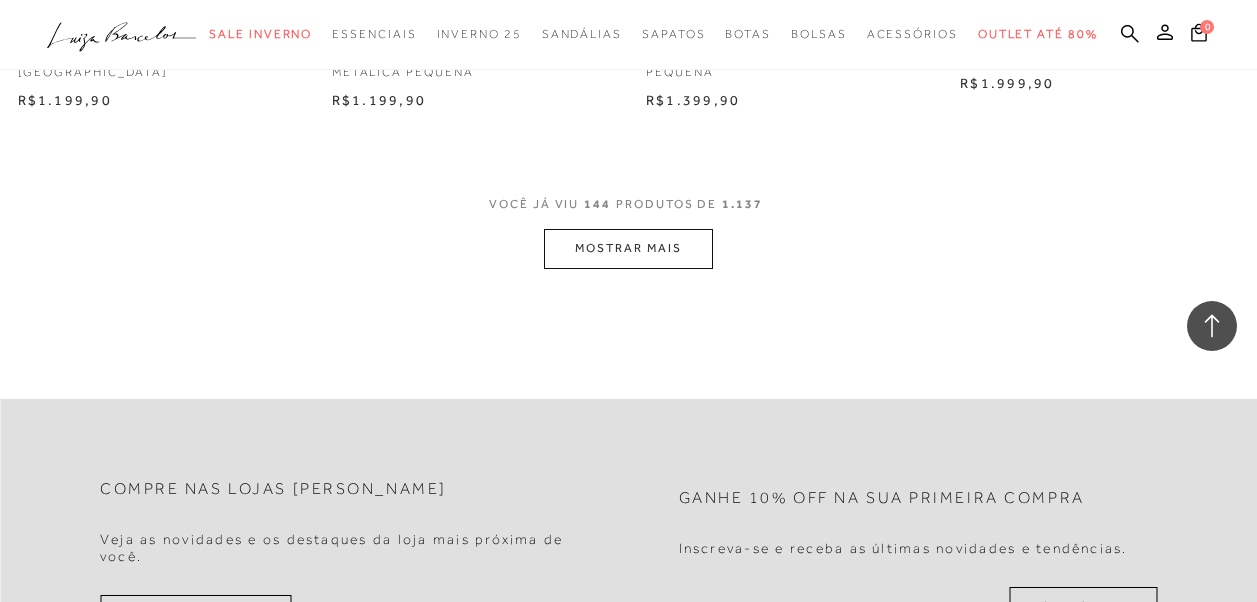 click on "MOSTRAR MAIS" at bounding box center (628, 248) 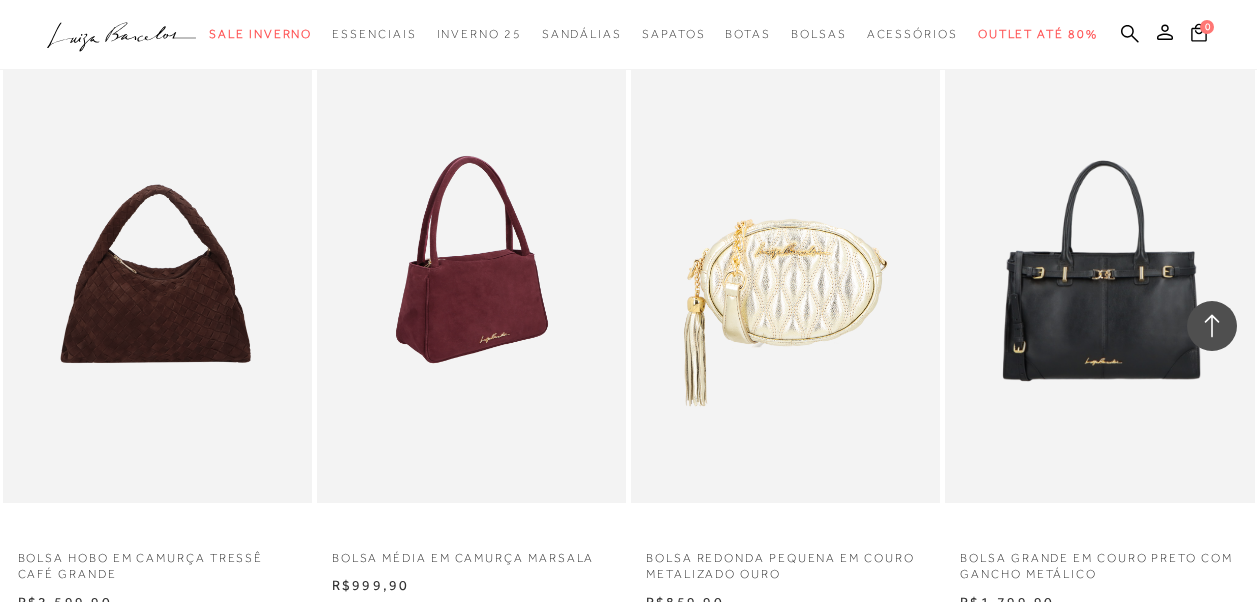 scroll, scrollTop: 25505, scrollLeft: 0, axis: vertical 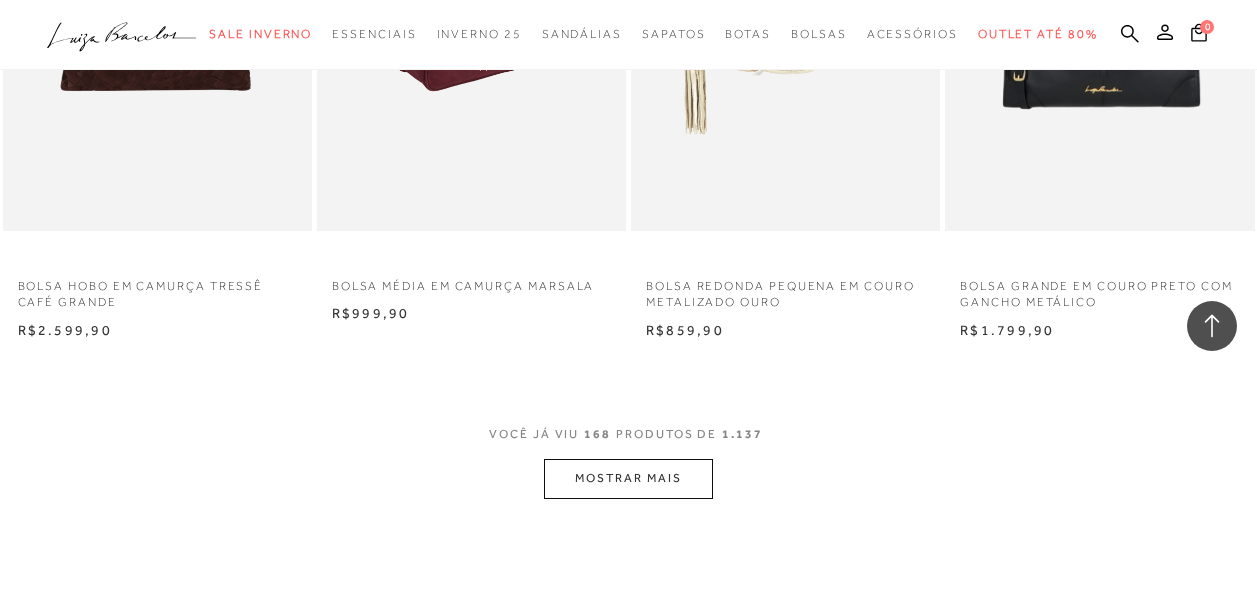 click on "MOSTRAR MAIS" at bounding box center (628, 478) 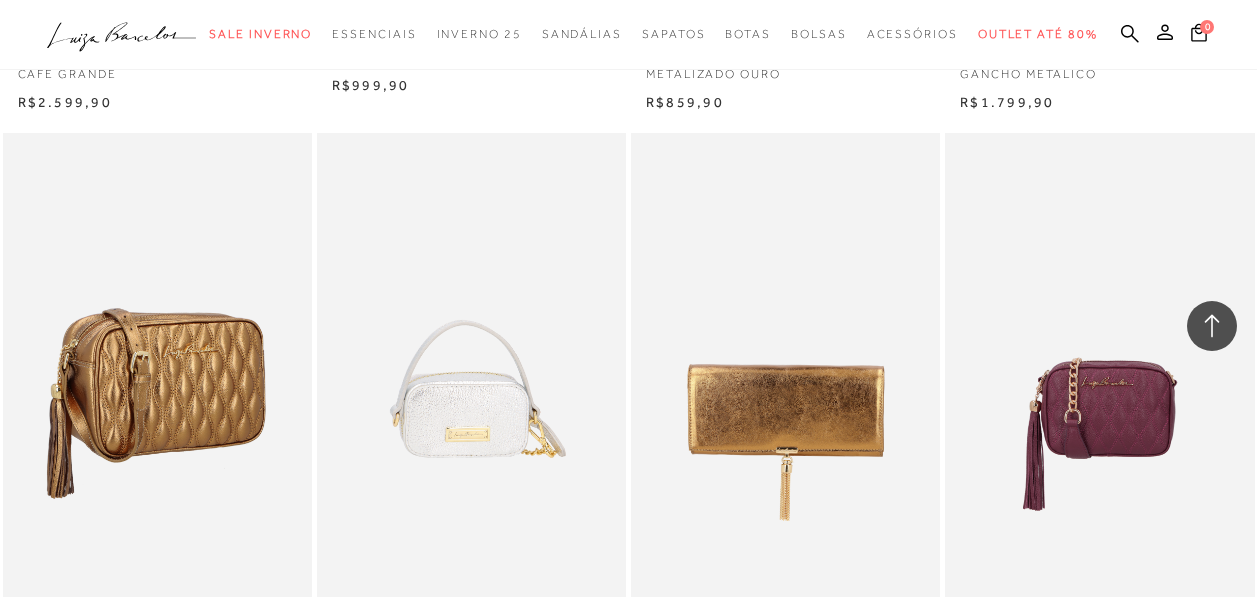 type 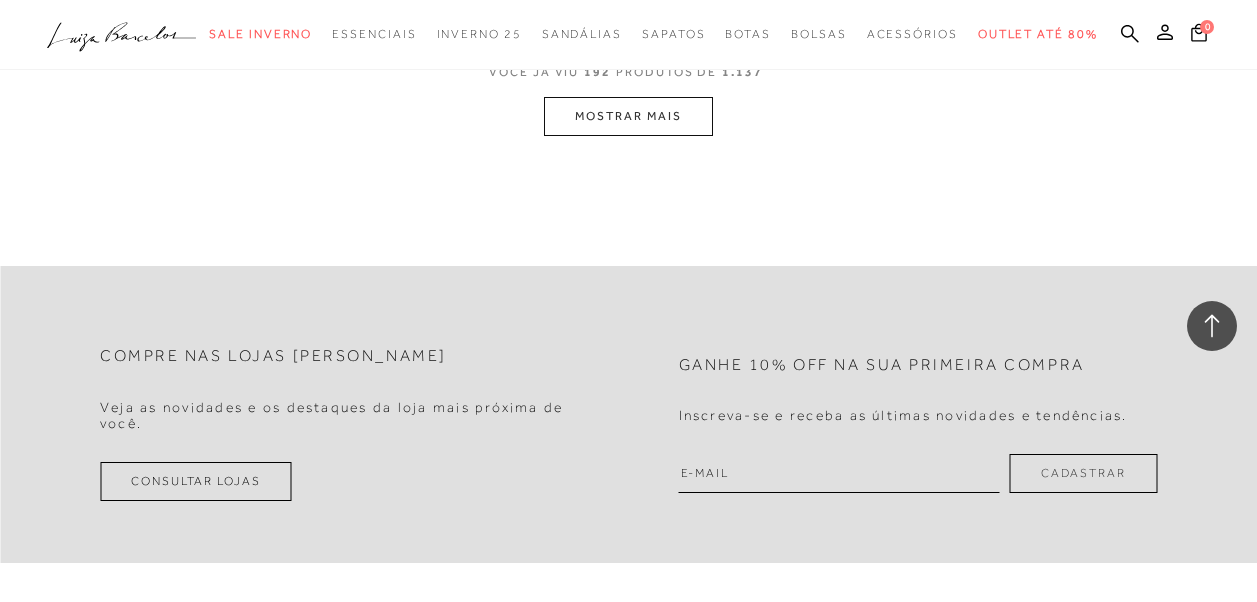 scroll, scrollTop: 27434, scrollLeft: 0, axis: vertical 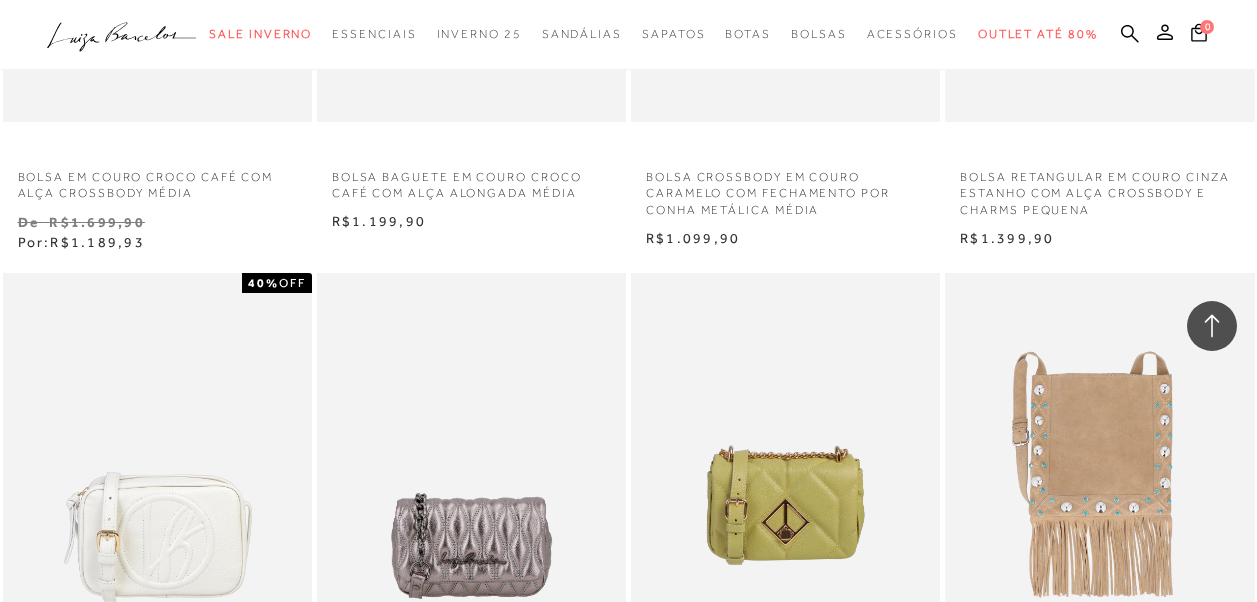 drag, startPoint x: 163, startPoint y: 349, endPoint x: 150, endPoint y: 342, distance: 14.764823 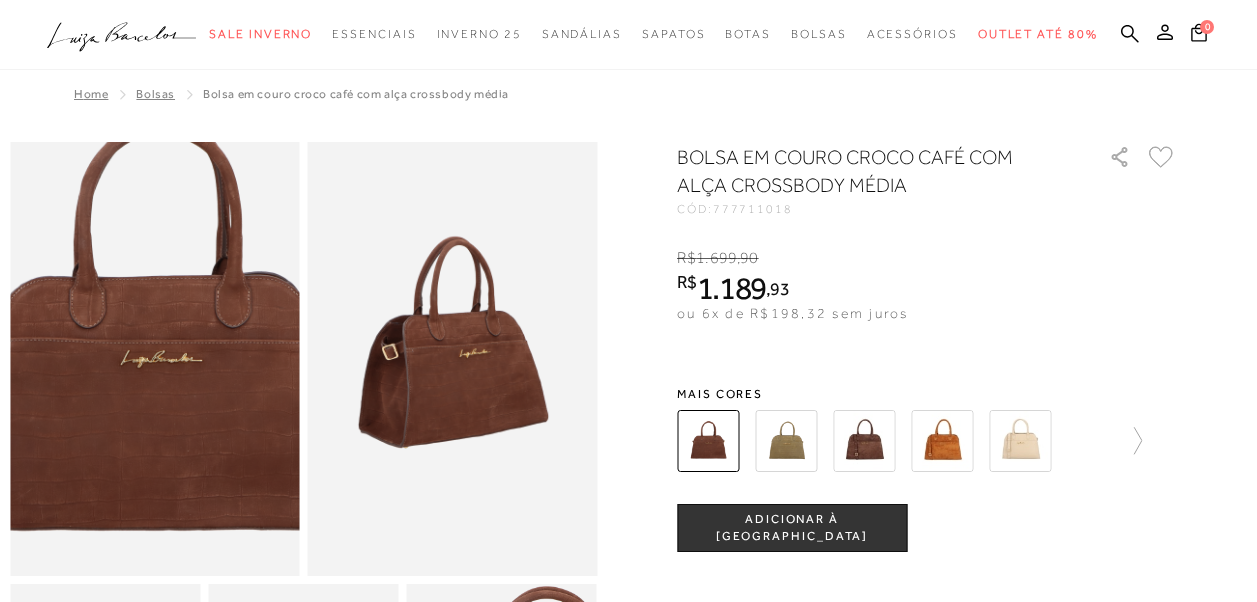 scroll, scrollTop: 0, scrollLeft: 0, axis: both 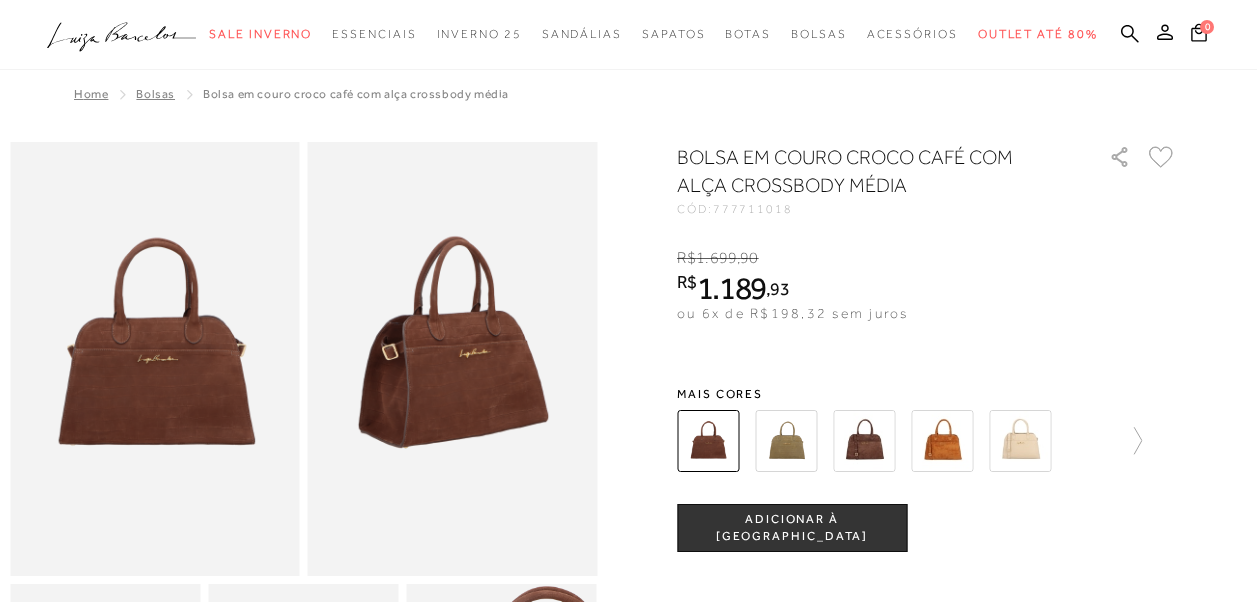 click at bounding box center [786, 441] 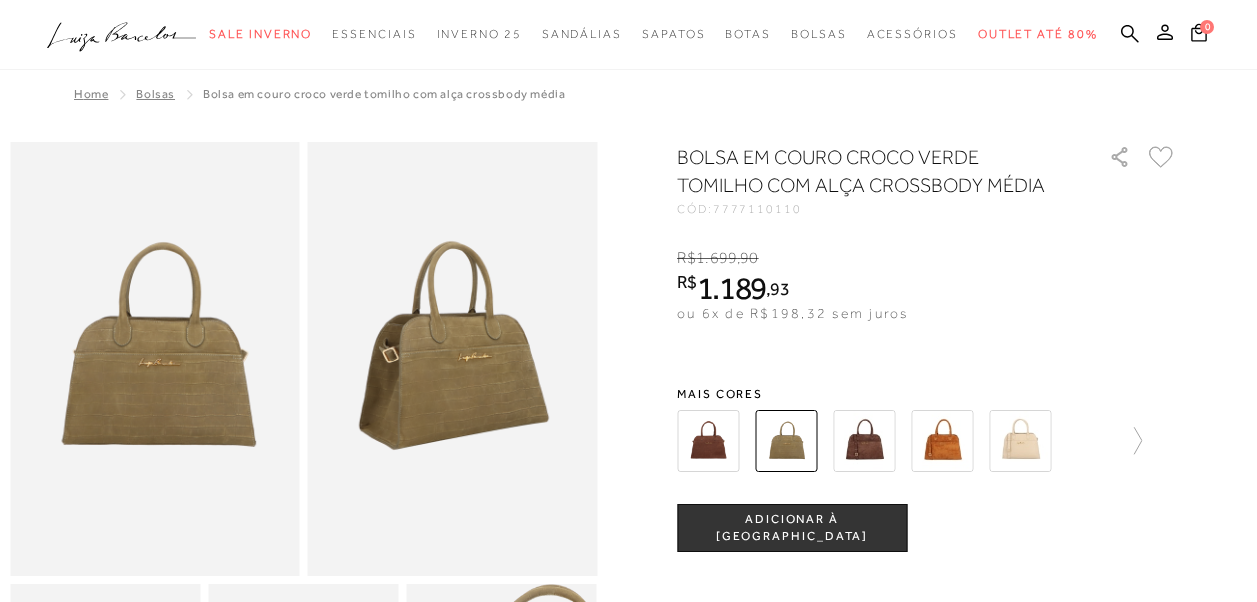 click at bounding box center (864, 441) 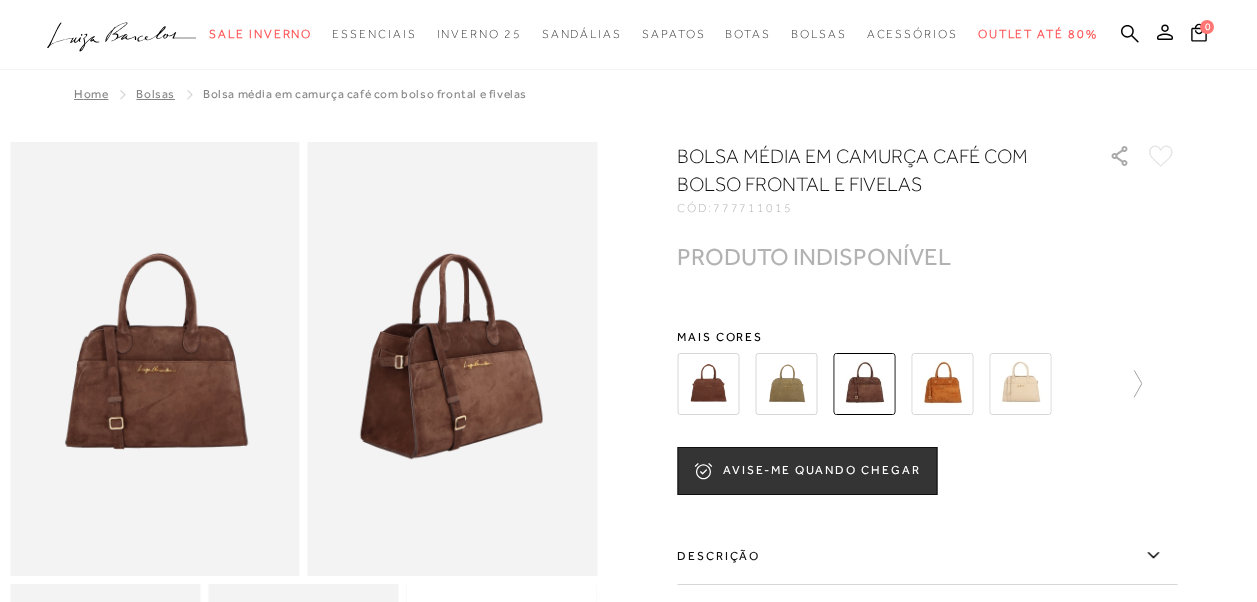 scroll, scrollTop: 0, scrollLeft: 0, axis: both 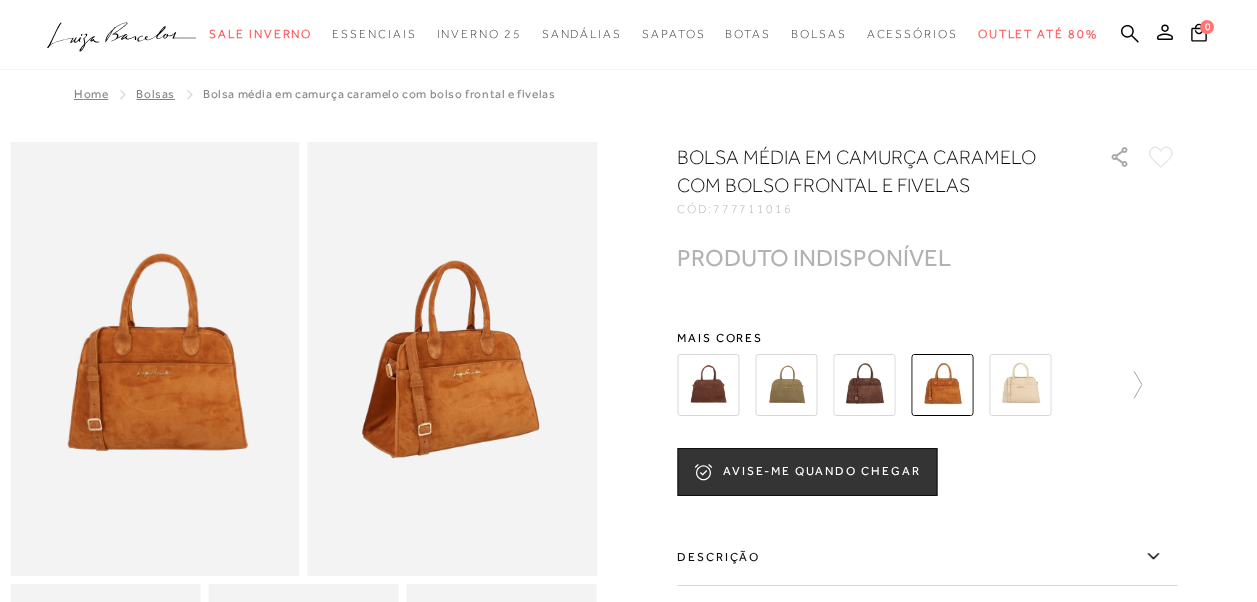 click at bounding box center (1020, 385) 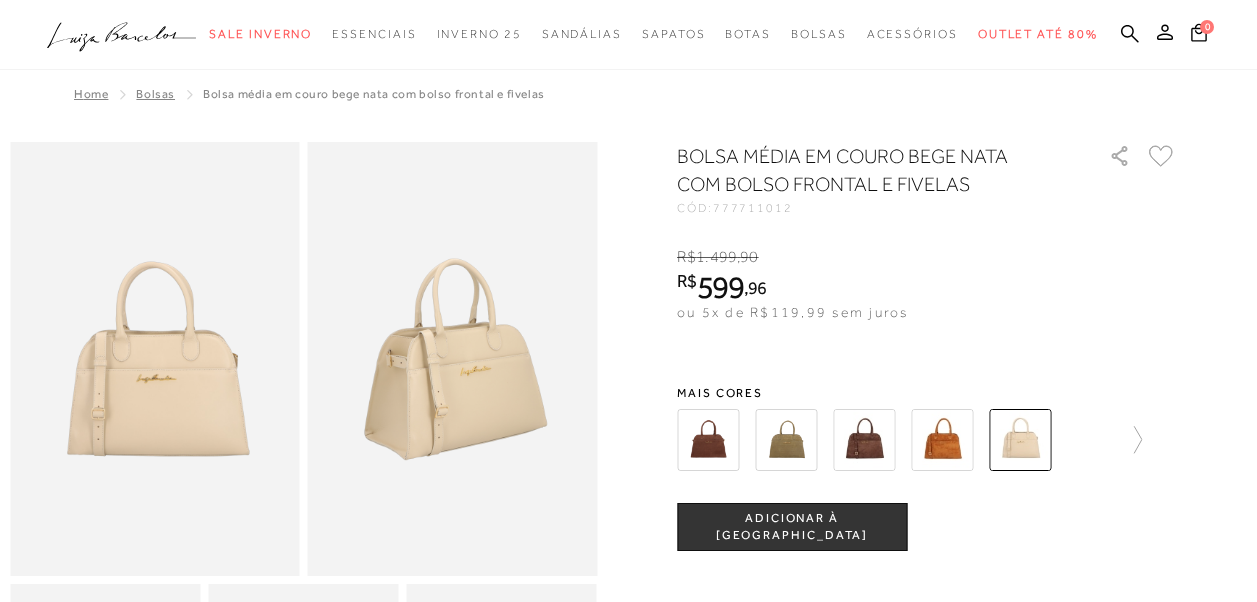 click on "BOLSA MÉDIA EM COURO BEGE NATA COM BOLSO FRONTAL E FIVELAS
CÓD:
777711012
×
É necessário selecionar um tamanho para adicionar o produto como favorito.
R$ 1.499 , 90
R$ 599 , 96
ou 5x de R$119,99 sem juros
De  R$1.499,90
Por:  R$599,96" at bounding box center (927, 547) 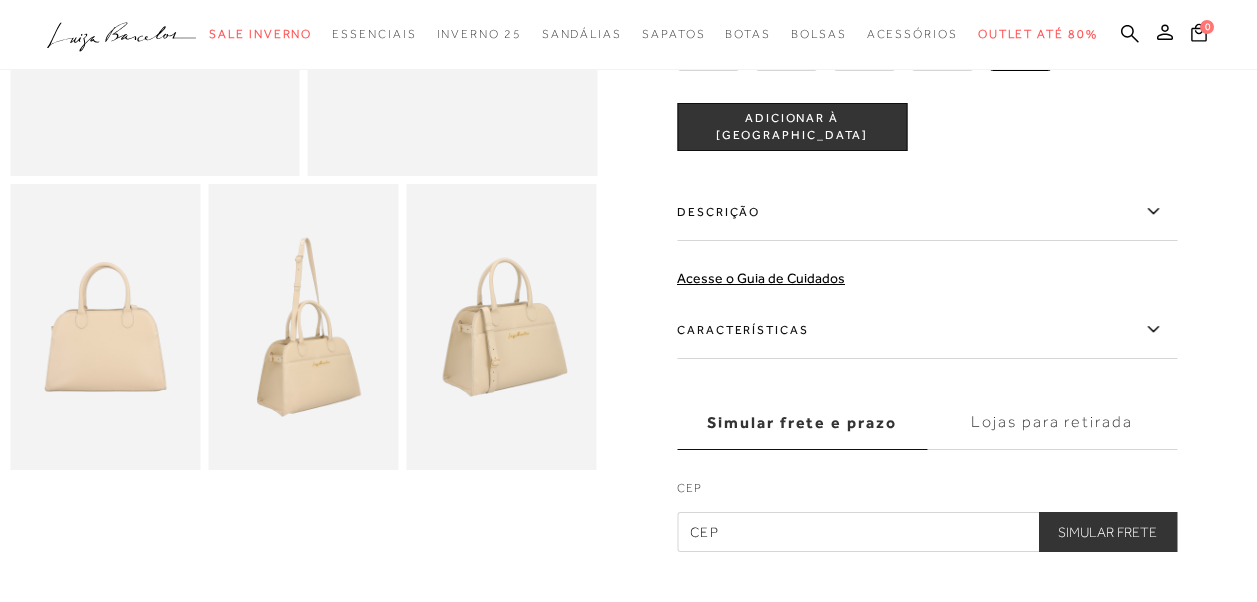 scroll, scrollTop: 0, scrollLeft: 0, axis: both 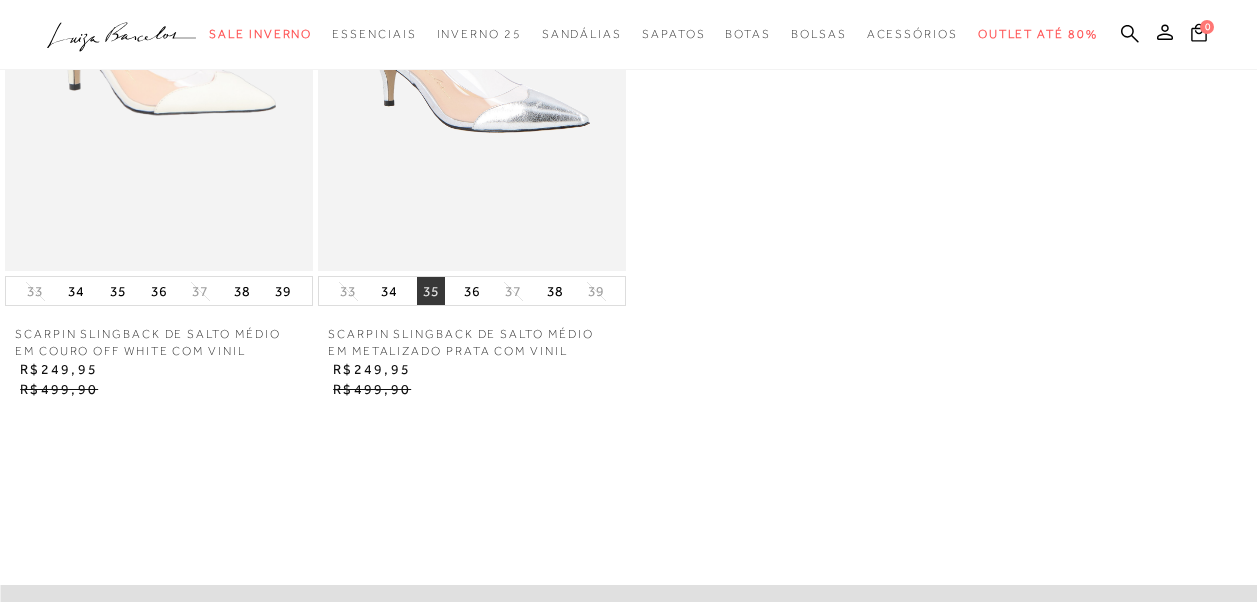 click on "35" at bounding box center (431, 291) 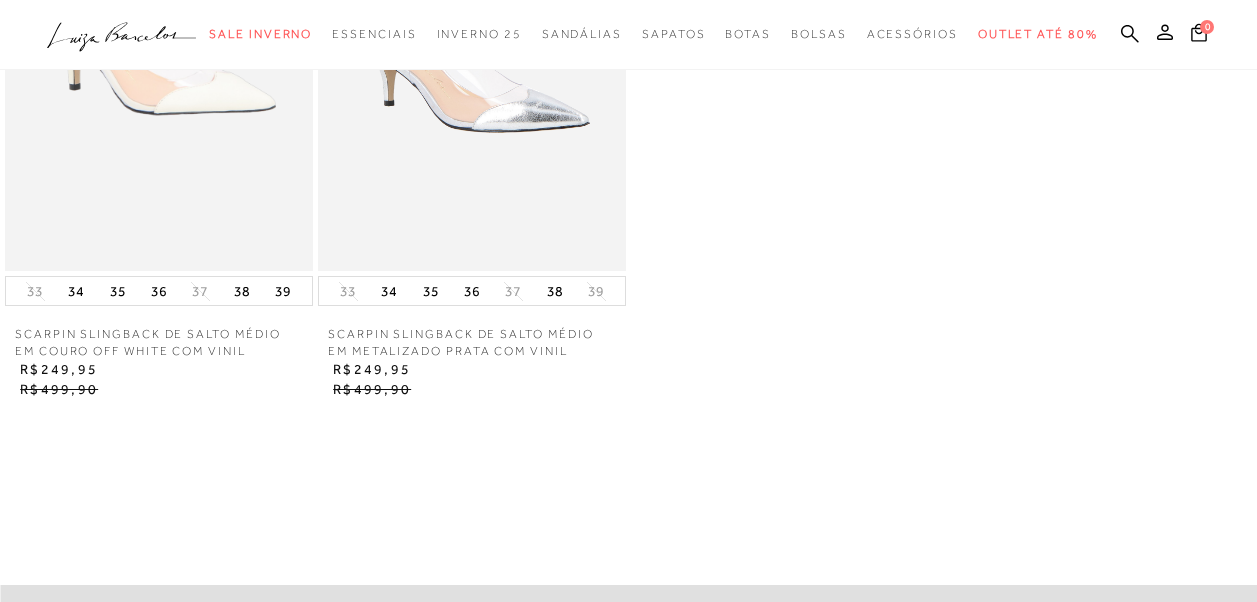 scroll, scrollTop: 0, scrollLeft: 0, axis: both 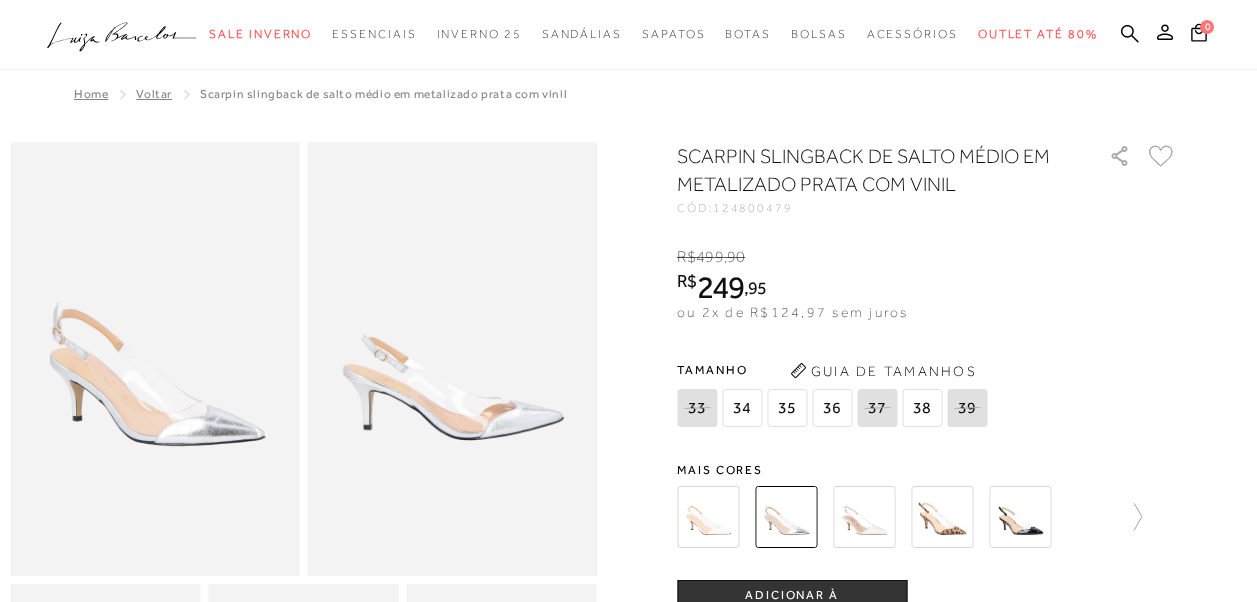 click at bounding box center (1020, 517) 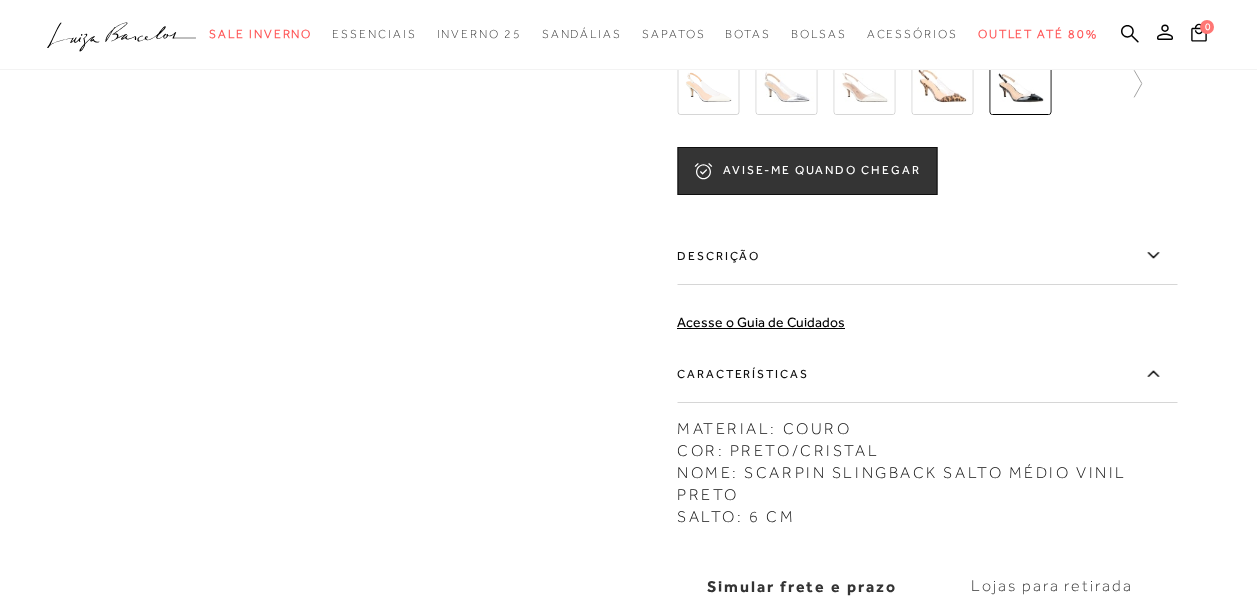 scroll, scrollTop: 0, scrollLeft: 0, axis: both 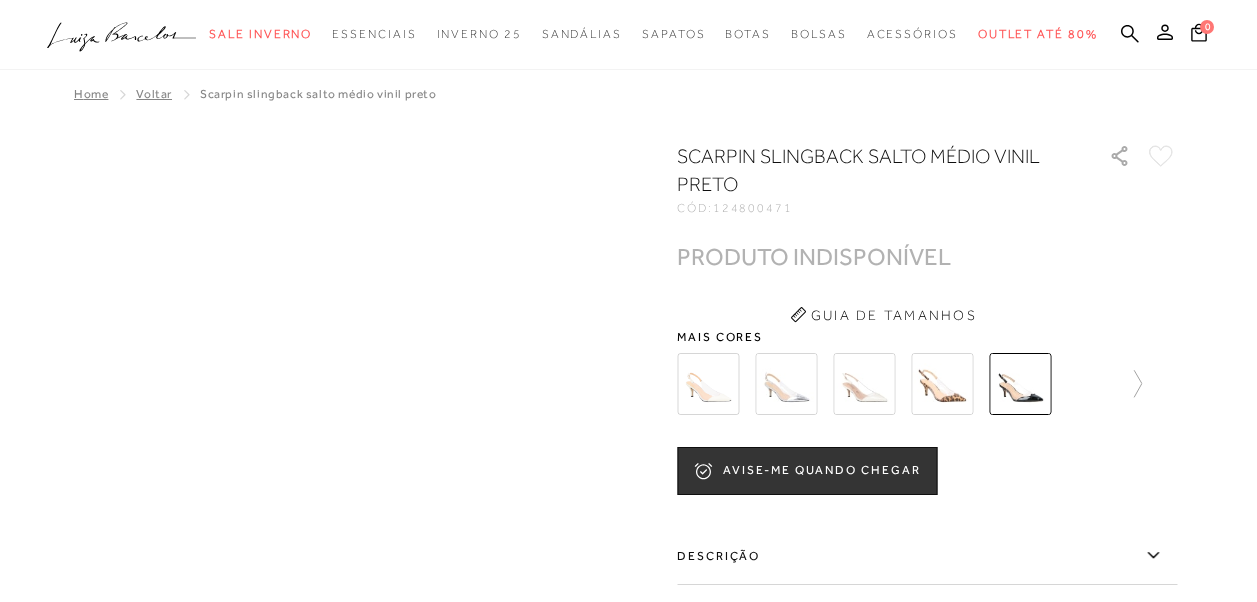 click at bounding box center (942, 384) 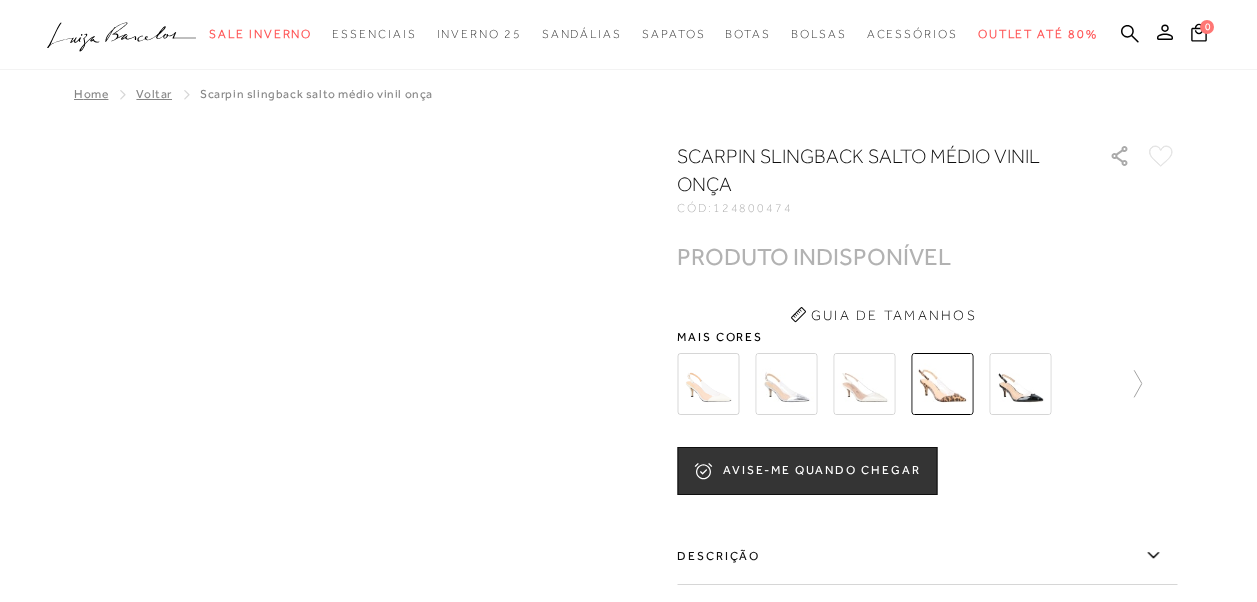 scroll, scrollTop: 0, scrollLeft: 0, axis: both 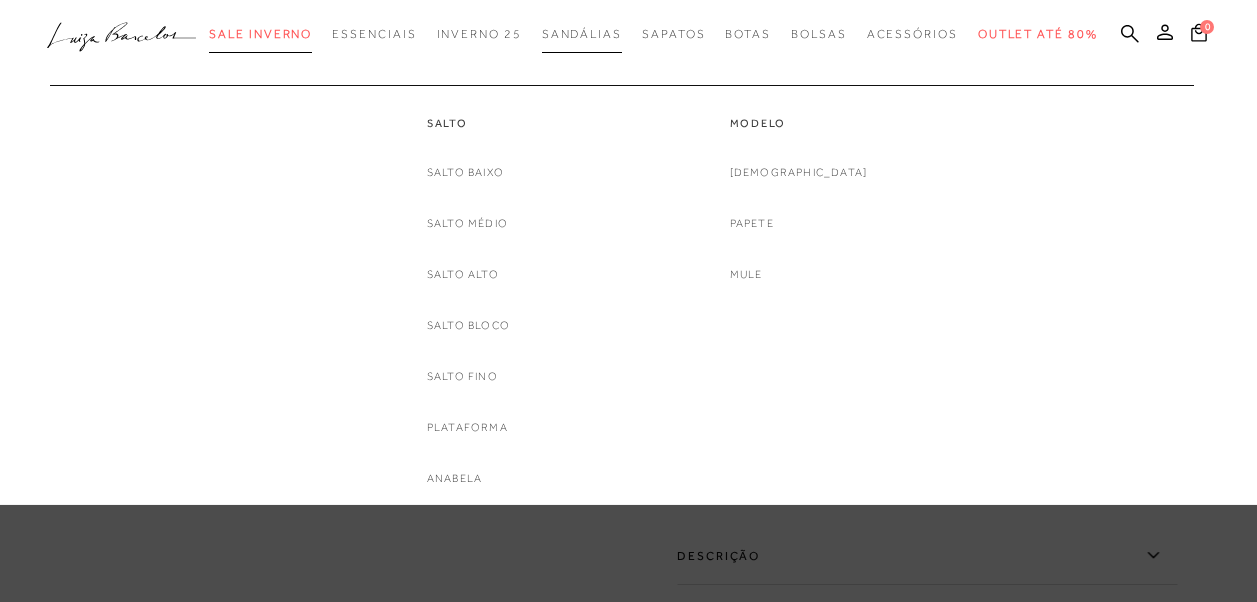 drag, startPoint x: 255, startPoint y: 38, endPoint x: 557, endPoint y: 38, distance: 302 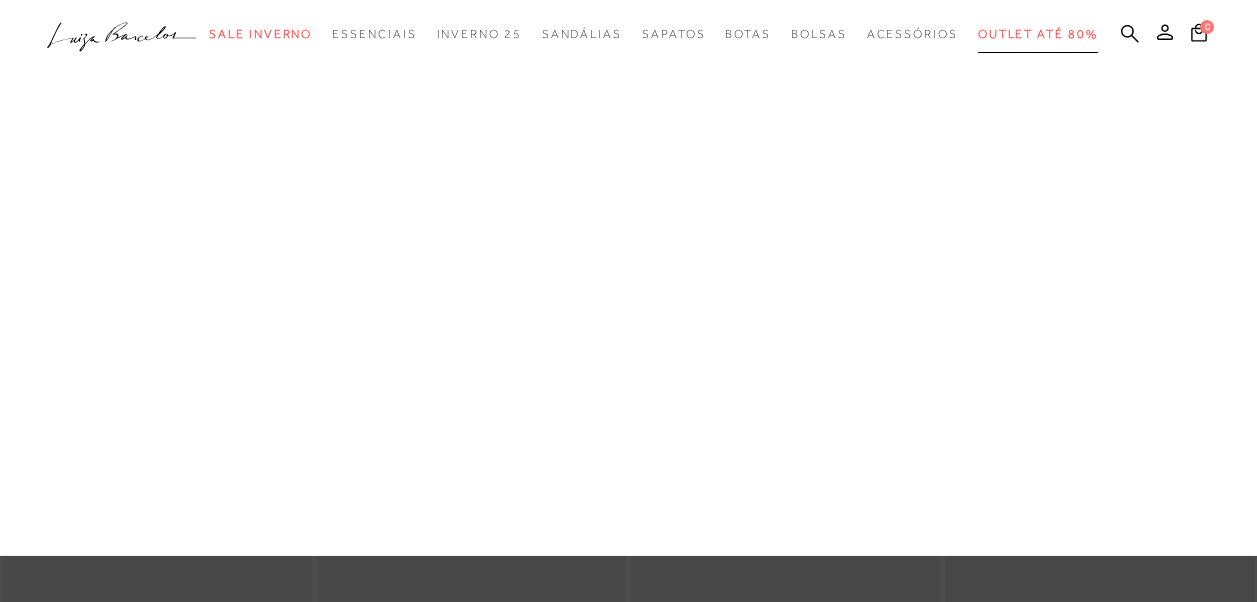 click on "Outlet até 80%" at bounding box center [1038, 34] 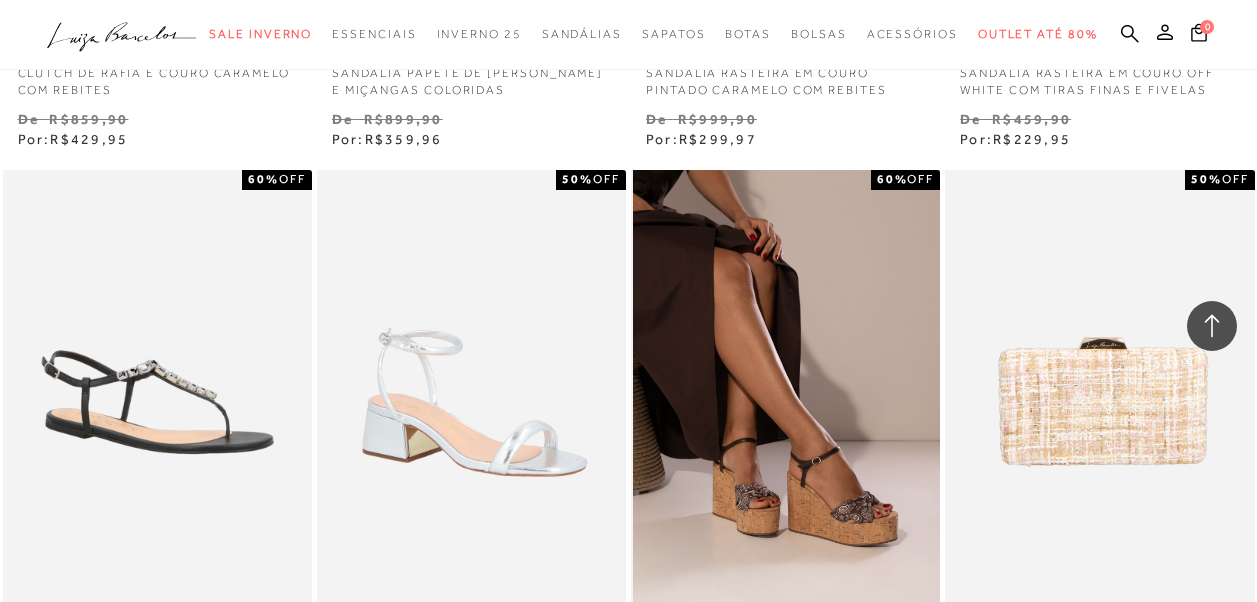 scroll, scrollTop: 1600, scrollLeft: 0, axis: vertical 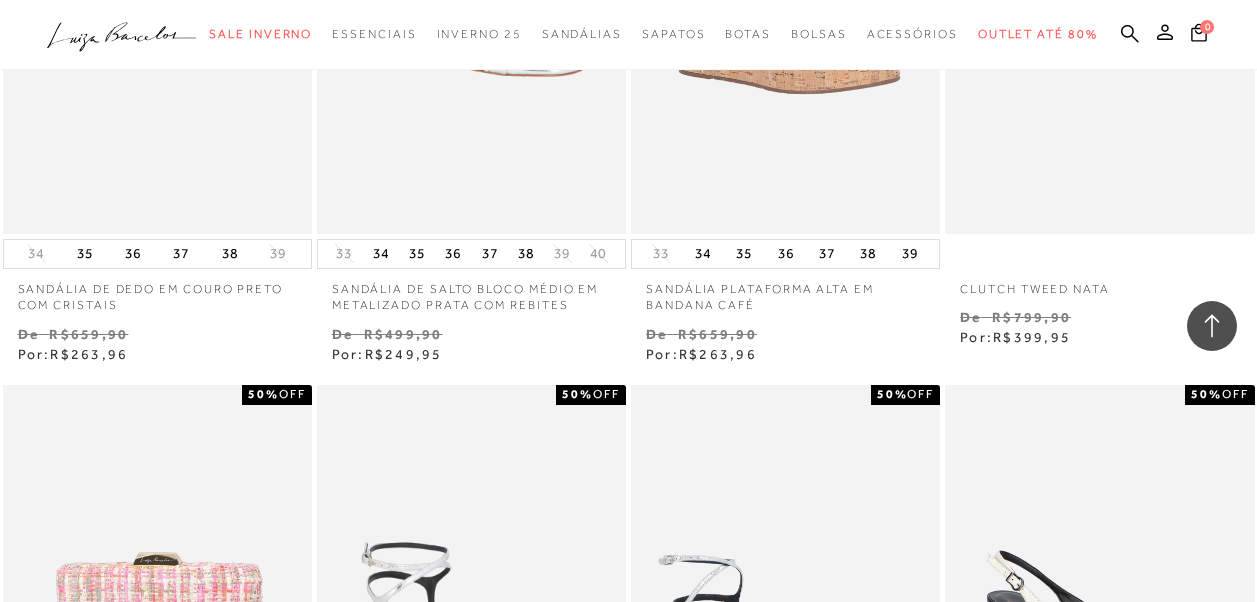 type 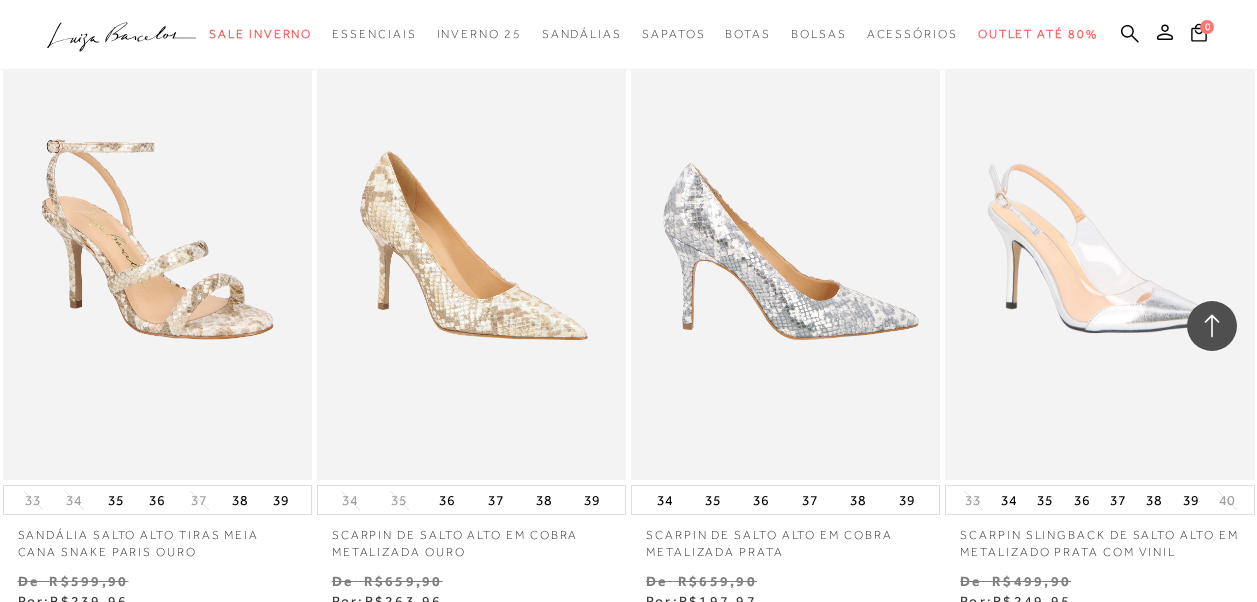 scroll, scrollTop: 2700, scrollLeft: 0, axis: vertical 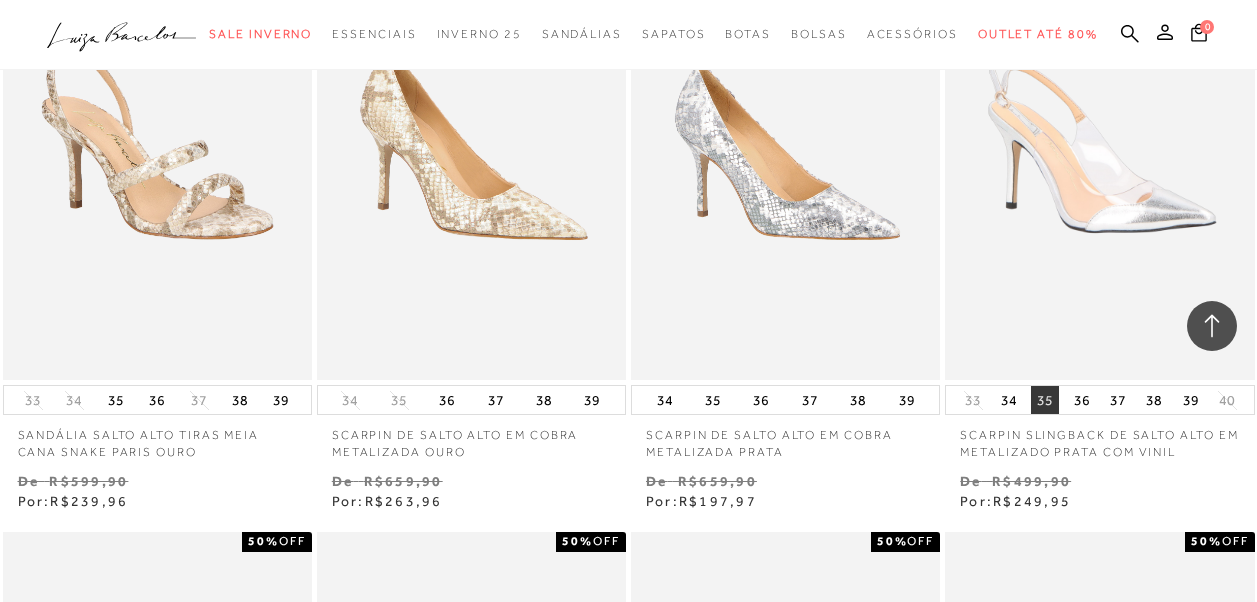 click on "35" at bounding box center (1045, 400) 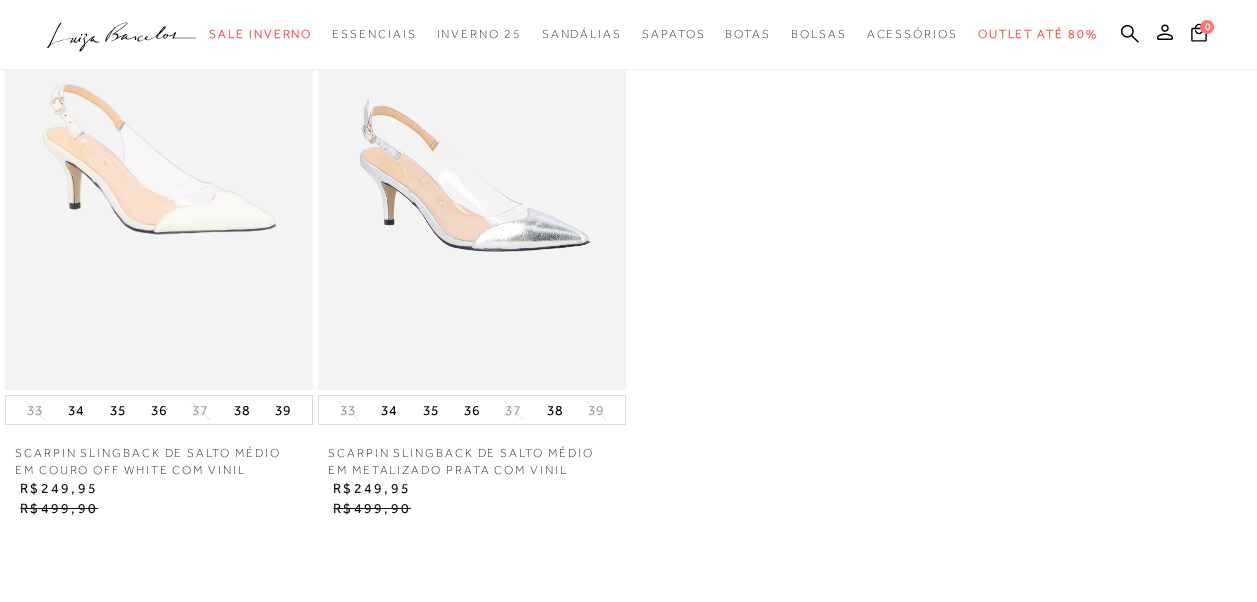 scroll, scrollTop: 1500, scrollLeft: 0, axis: vertical 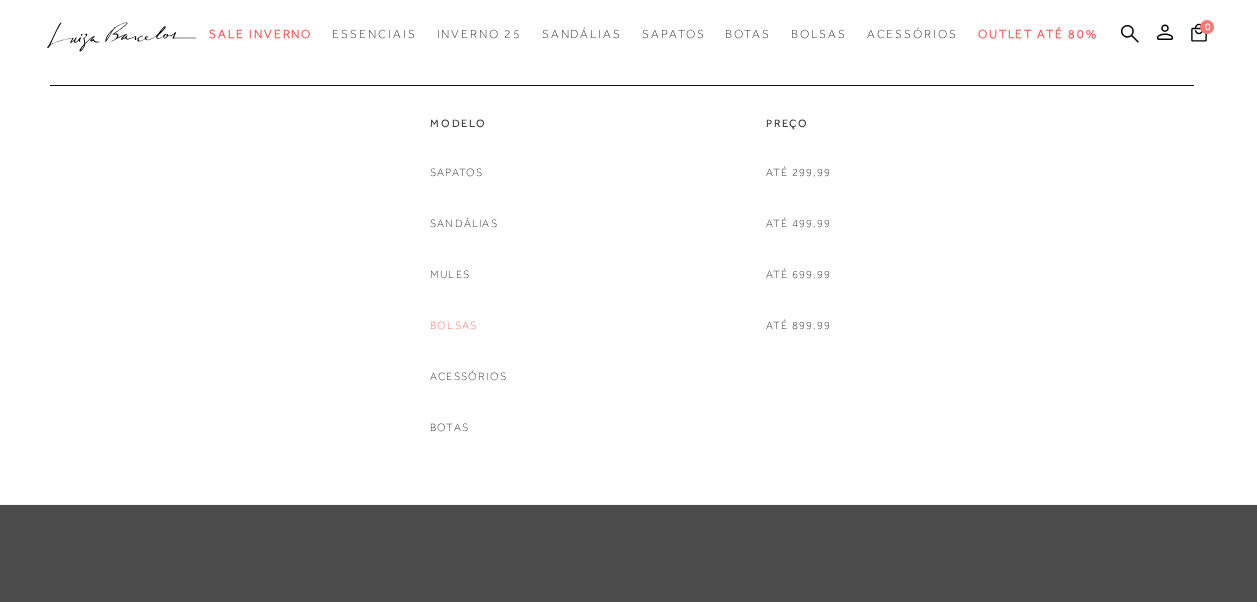click on "Bolsas" at bounding box center [453, 325] 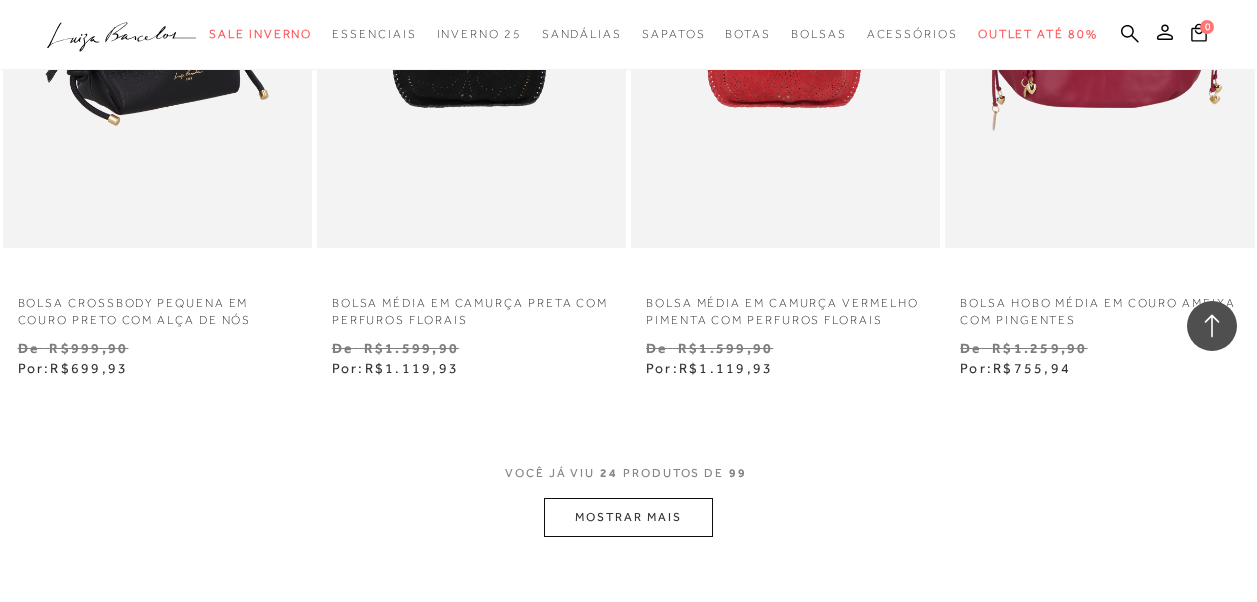 scroll, scrollTop: 3500, scrollLeft: 0, axis: vertical 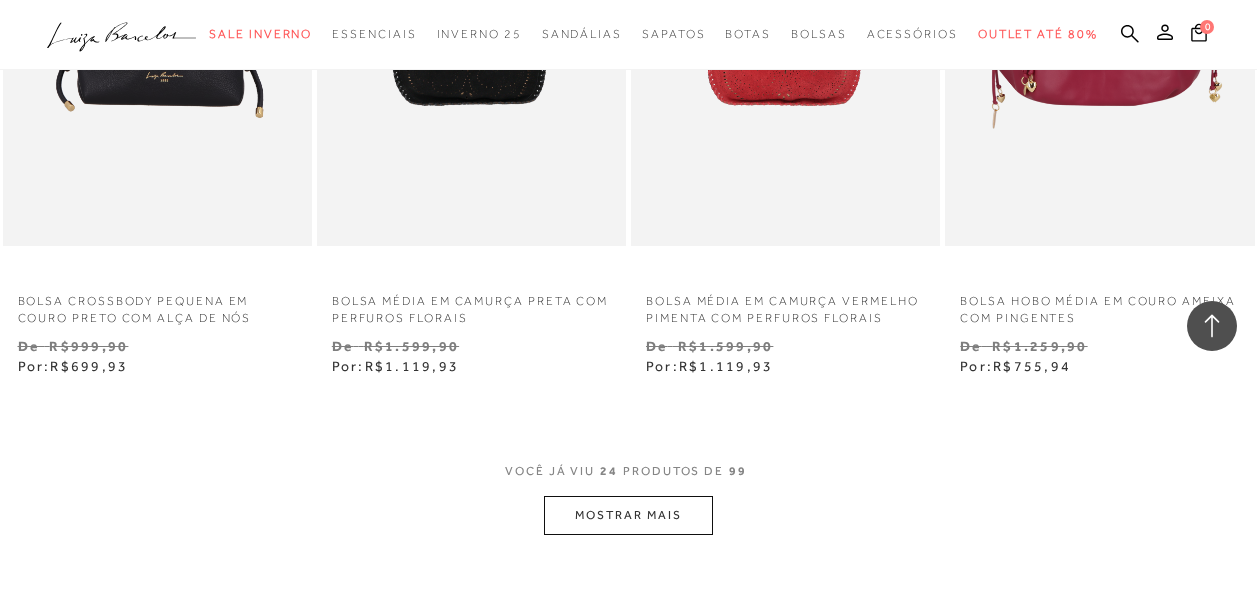 click on "MOSTRAR MAIS" at bounding box center [628, 515] 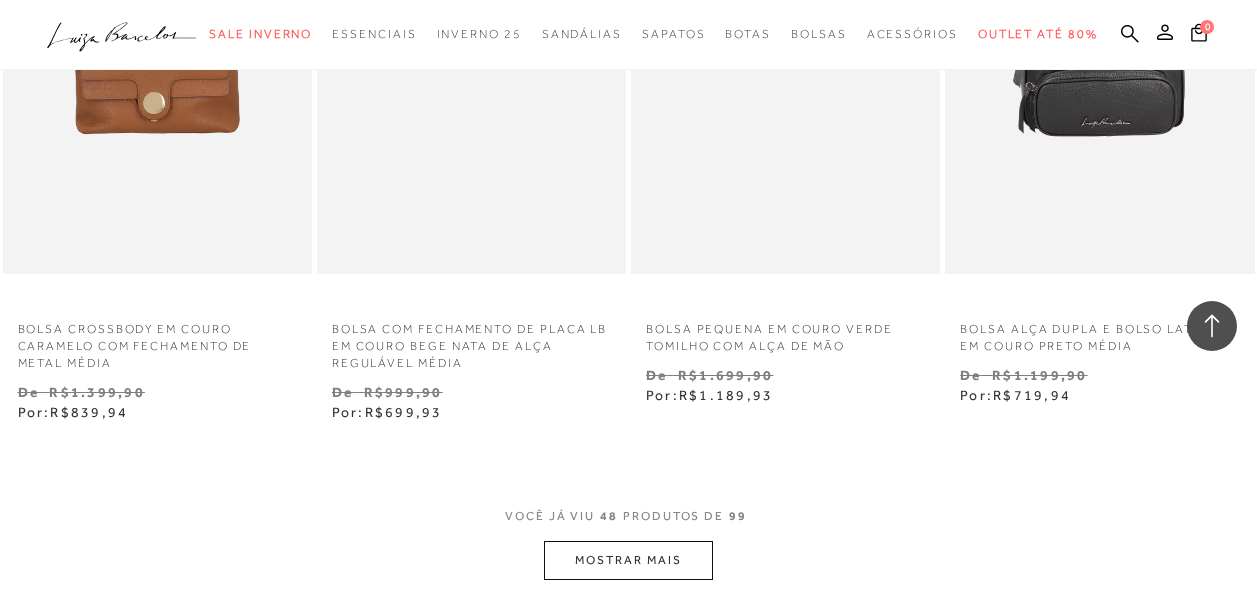 scroll, scrollTop: 7300, scrollLeft: 0, axis: vertical 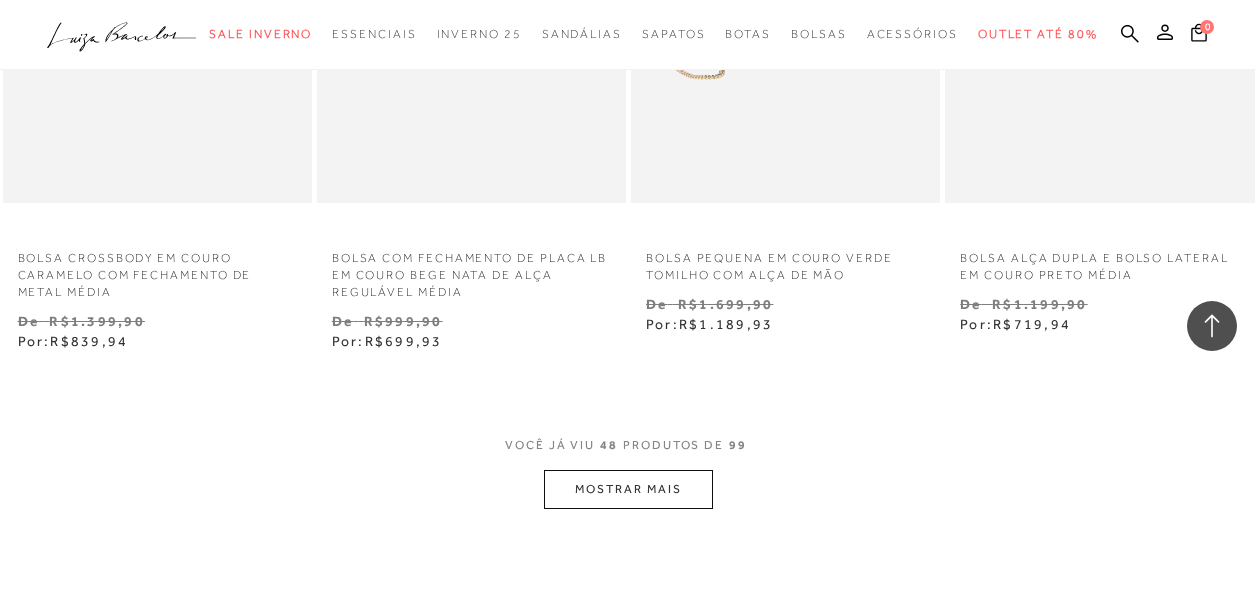 click on "MOSTRAR MAIS" at bounding box center [628, 489] 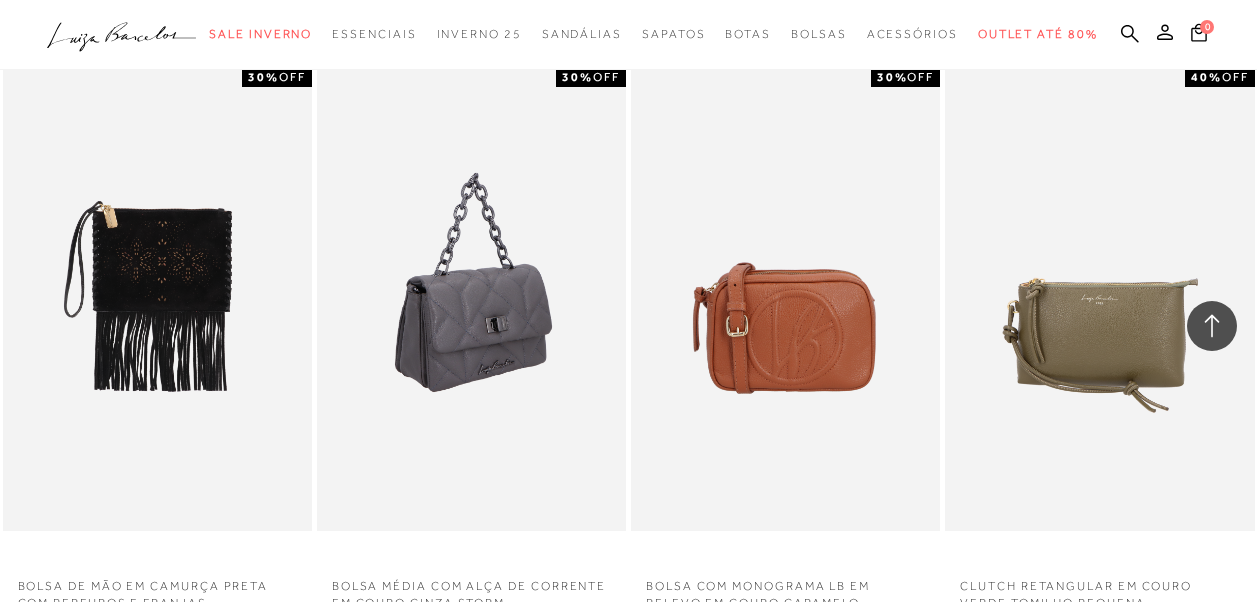 scroll, scrollTop: 9800, scrollLeft: 0, axis: vertical 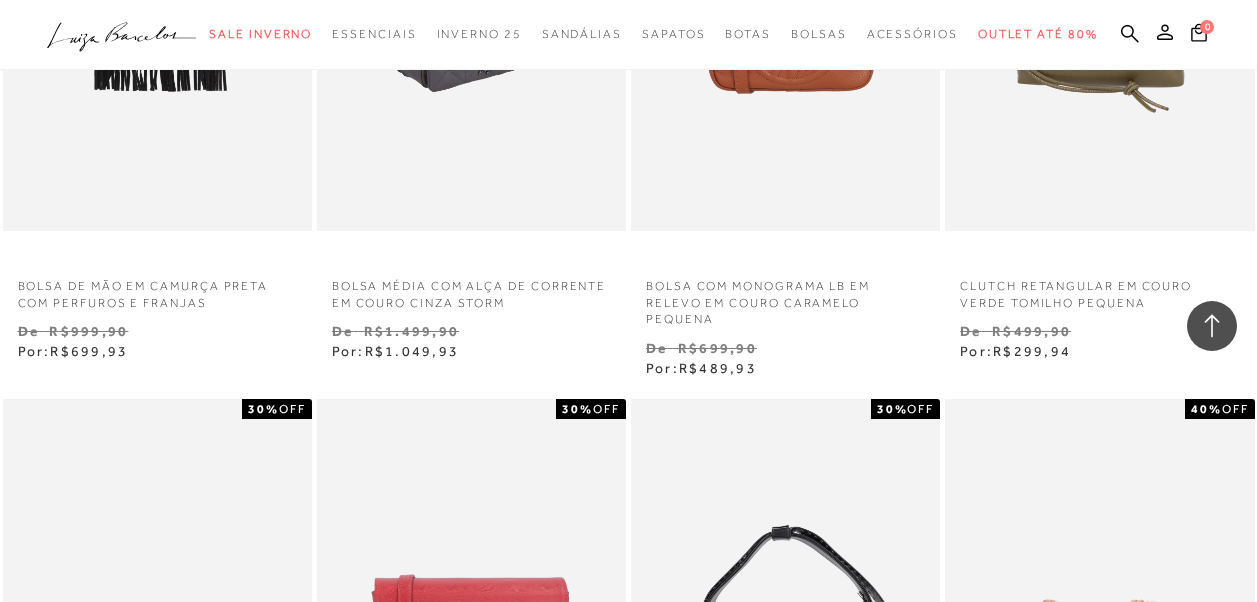 click at bounding box center (472, -1) 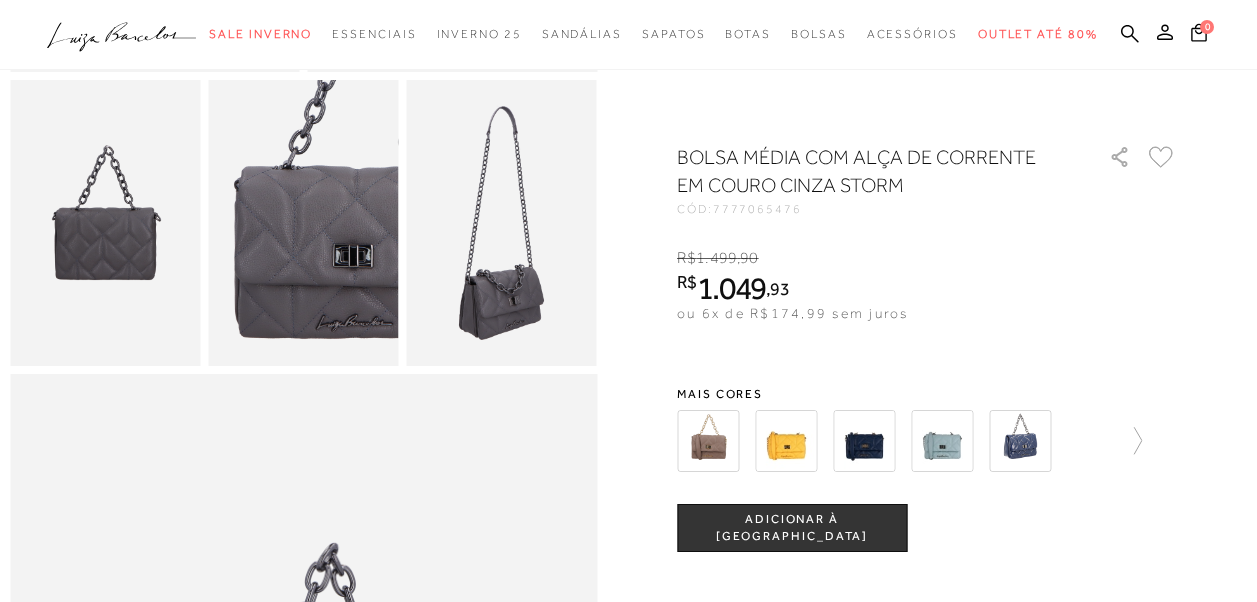 scroll, scrollTop: 500, scrollLeft: 0, axis: vertical 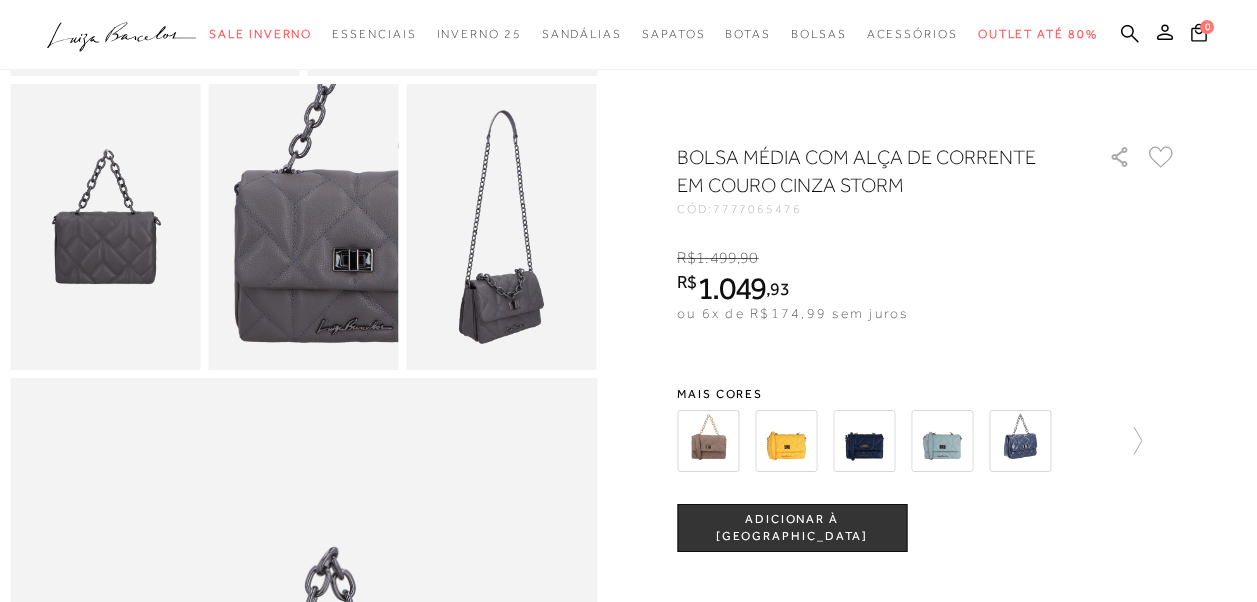 click at bounding box center [105, 226] 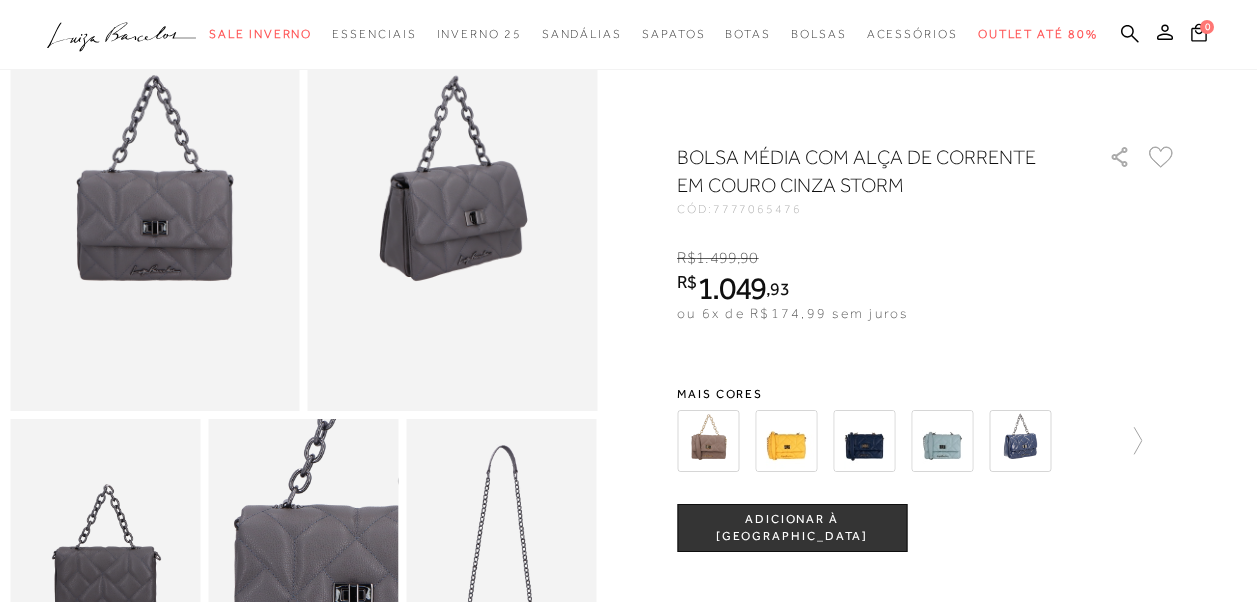 scroll, scrollTop: 0, scrollLeft: 0, axis: both 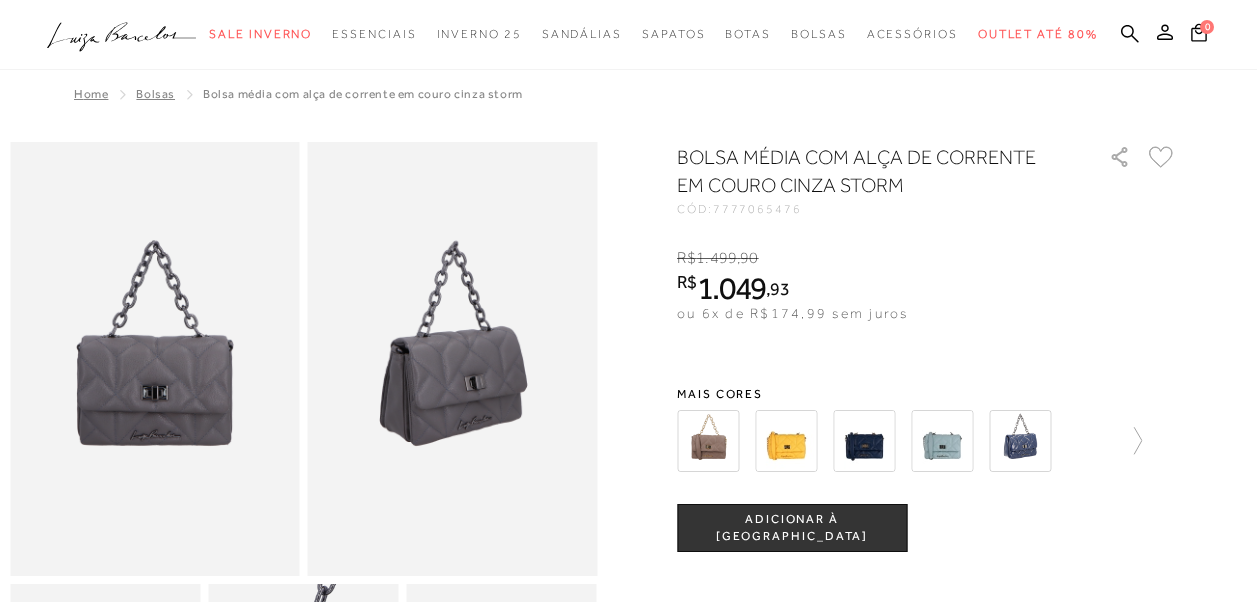 click at bounding box center (155, 359) 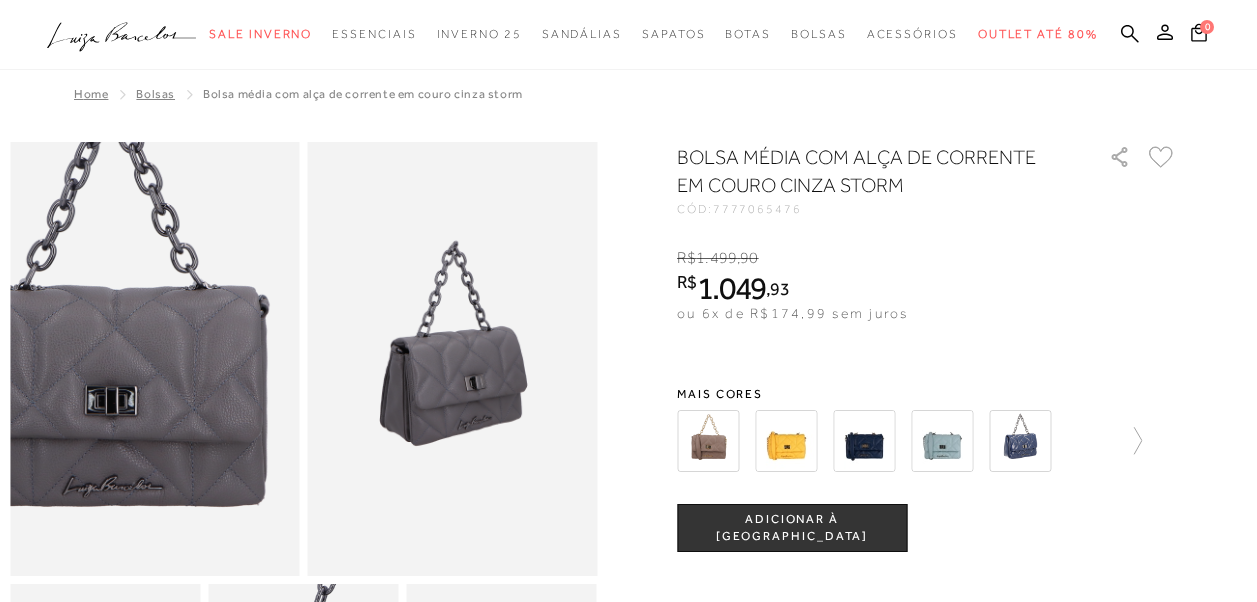 click at bounding box center (110, 333) 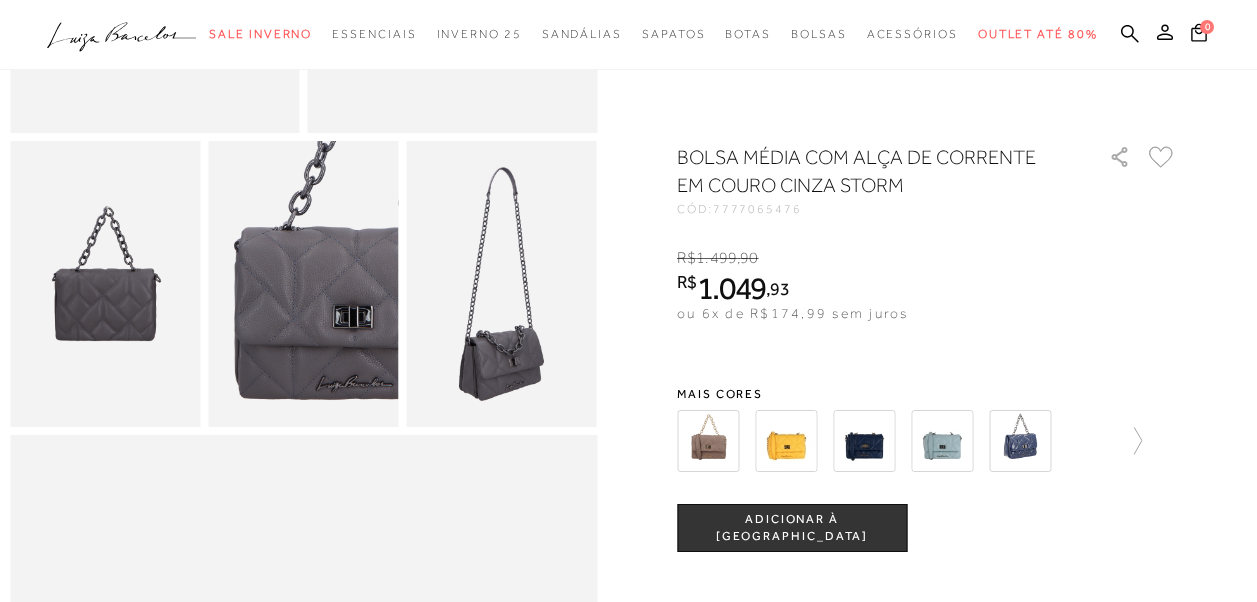 scroll, scrollTop: 500, scrollLeft: 0, axis: vertical 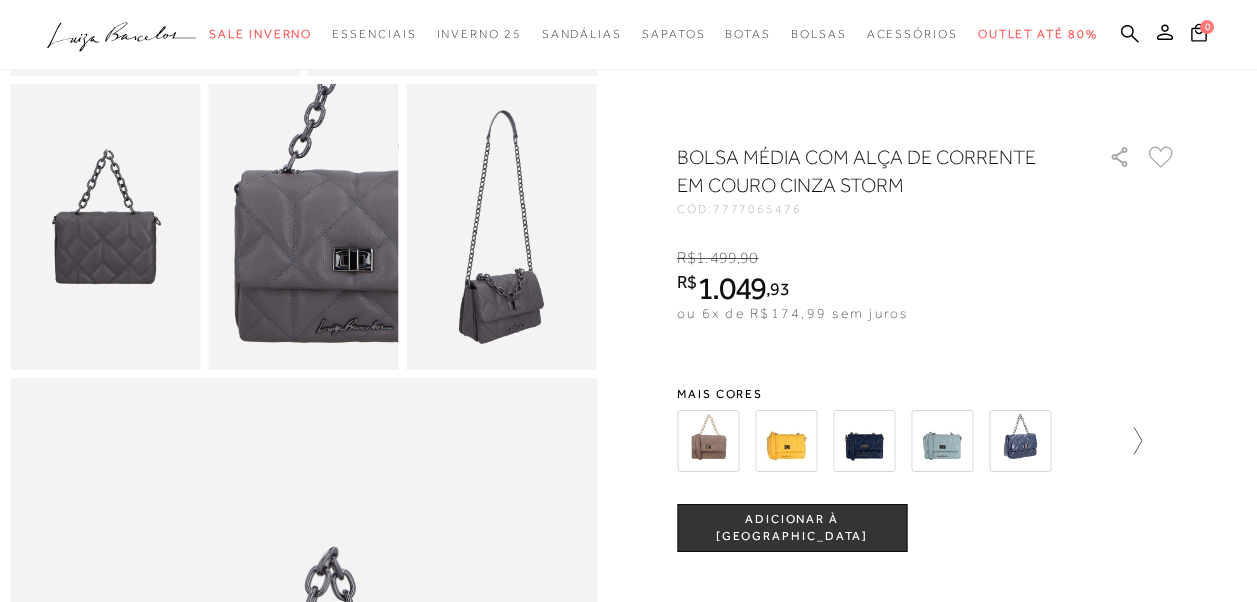 click 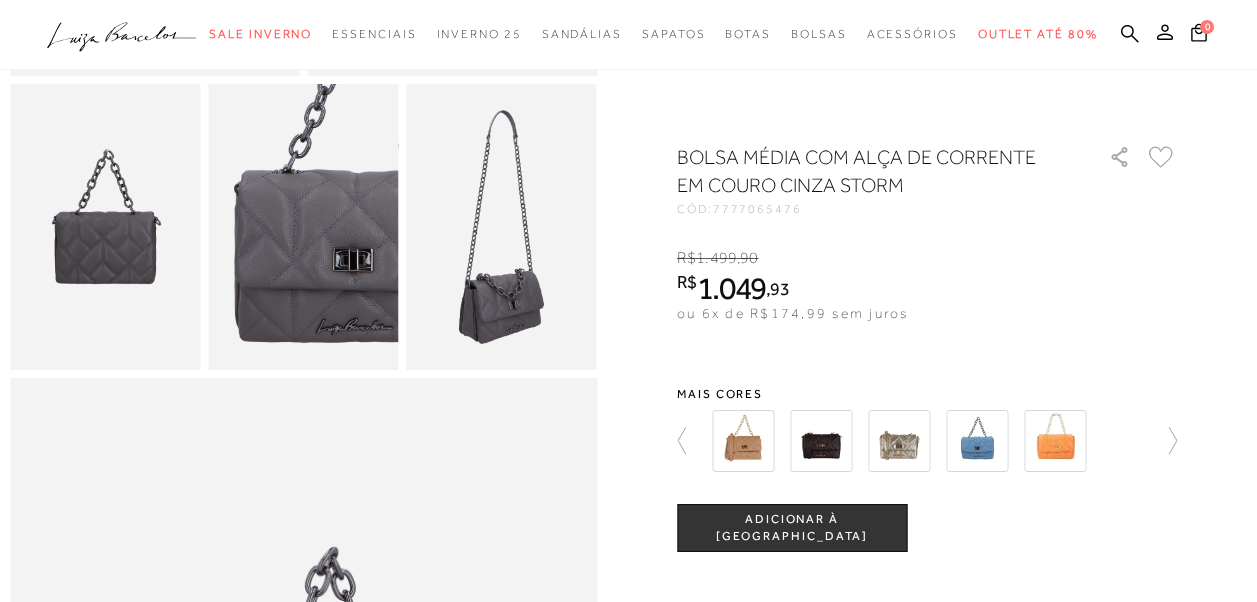 click at bounding box center (821, 441) 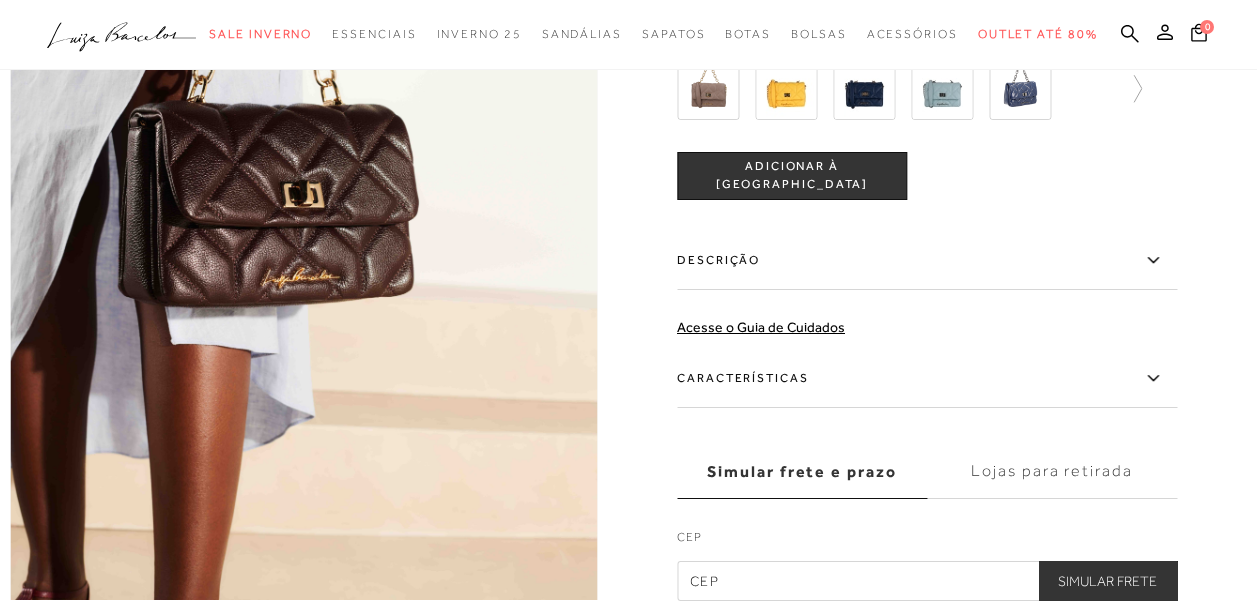 scroll, scrollTop: 1200, scrollLeft: 0, axis: vertical 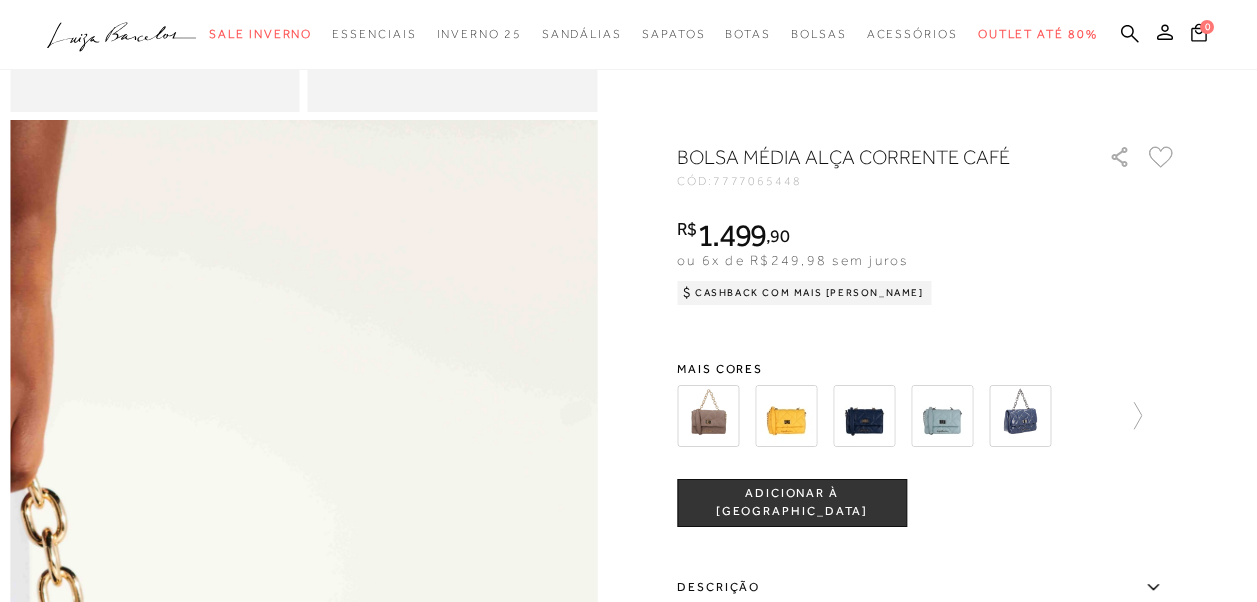 click at bounding box center (33, 850) 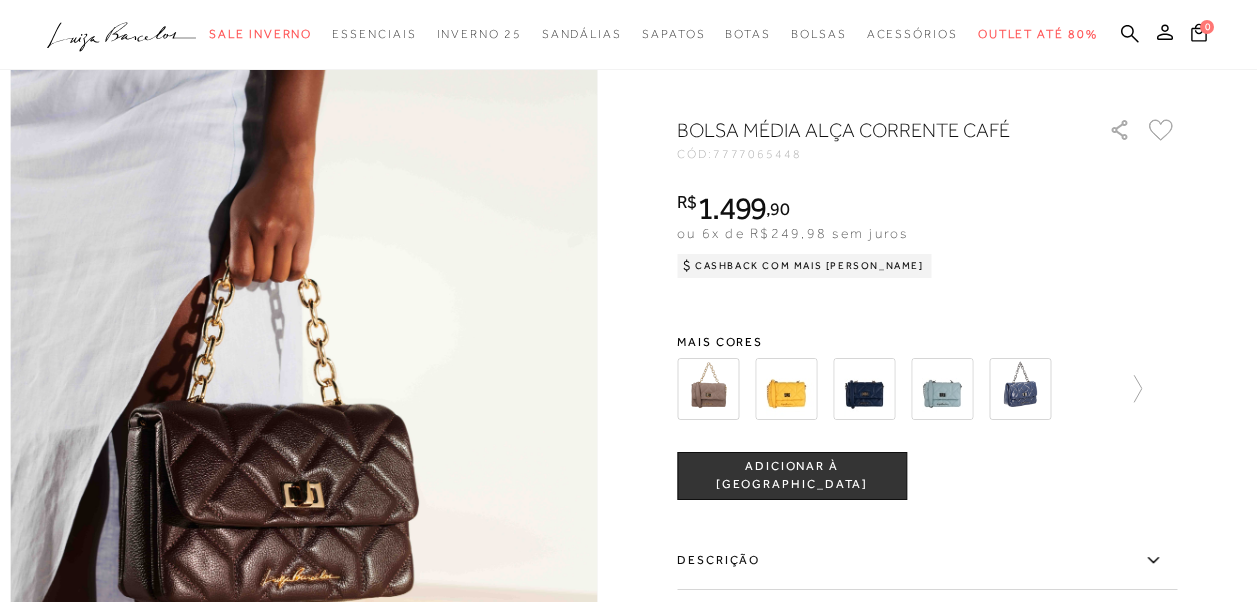 scroll, scrollTop: 1600, scrollLeft: 0, axis: vertical 